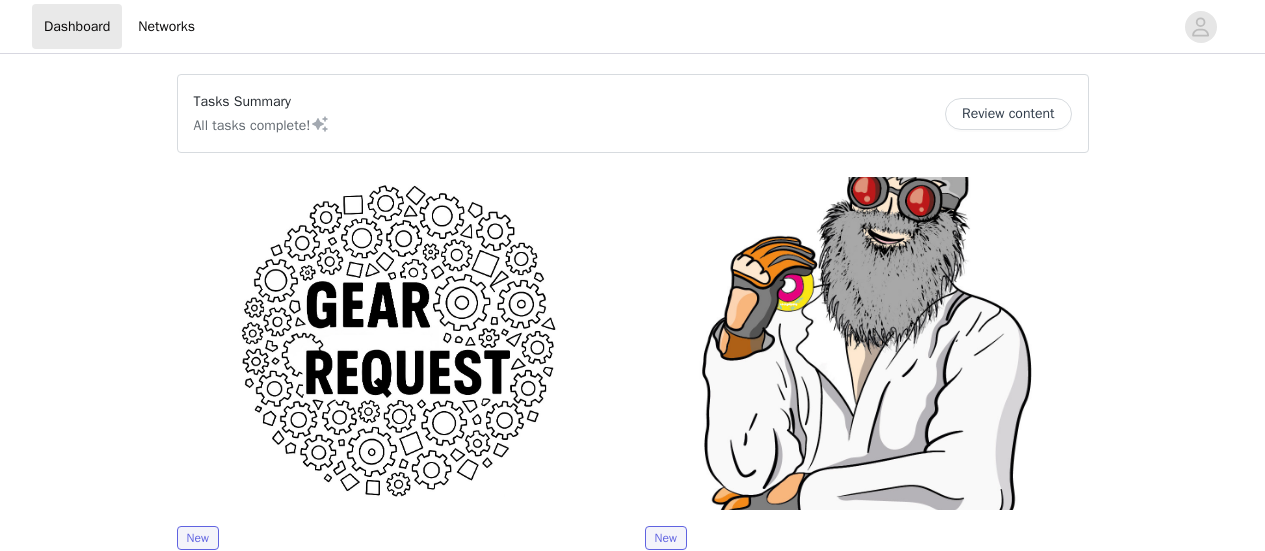 scroll, scrollTop: 0, scrollLeft: 0, axis: both 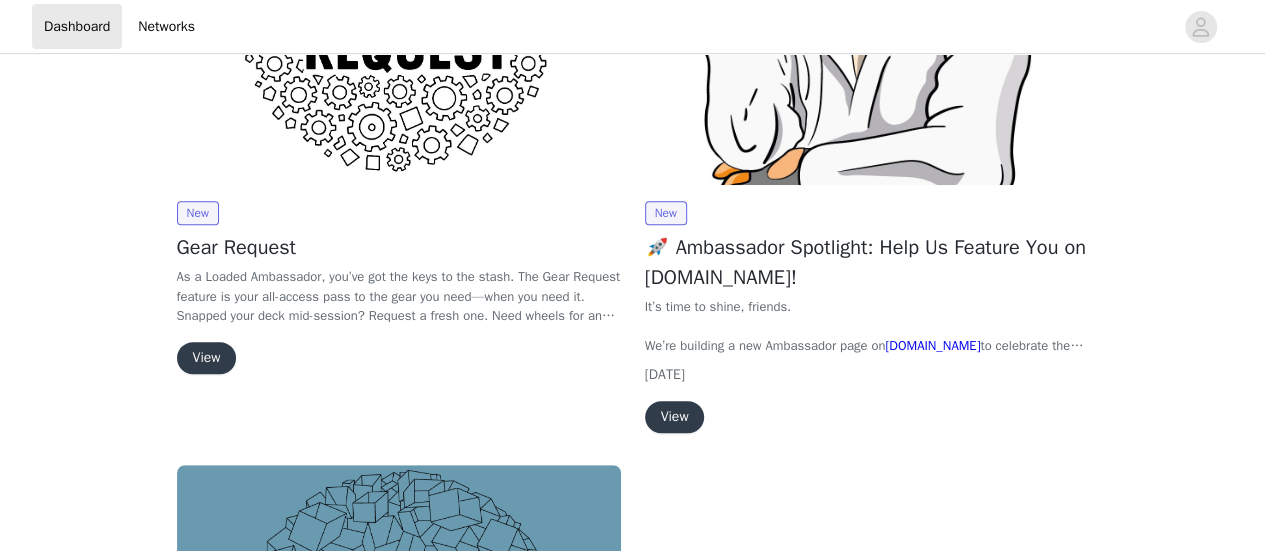 click on "We’re building a new Ambassador page on  [DOMAIN_NAME]  to celebrate the rad humans who help bring the stoke to life—and that means  you ." at bounding box center [867, 346] 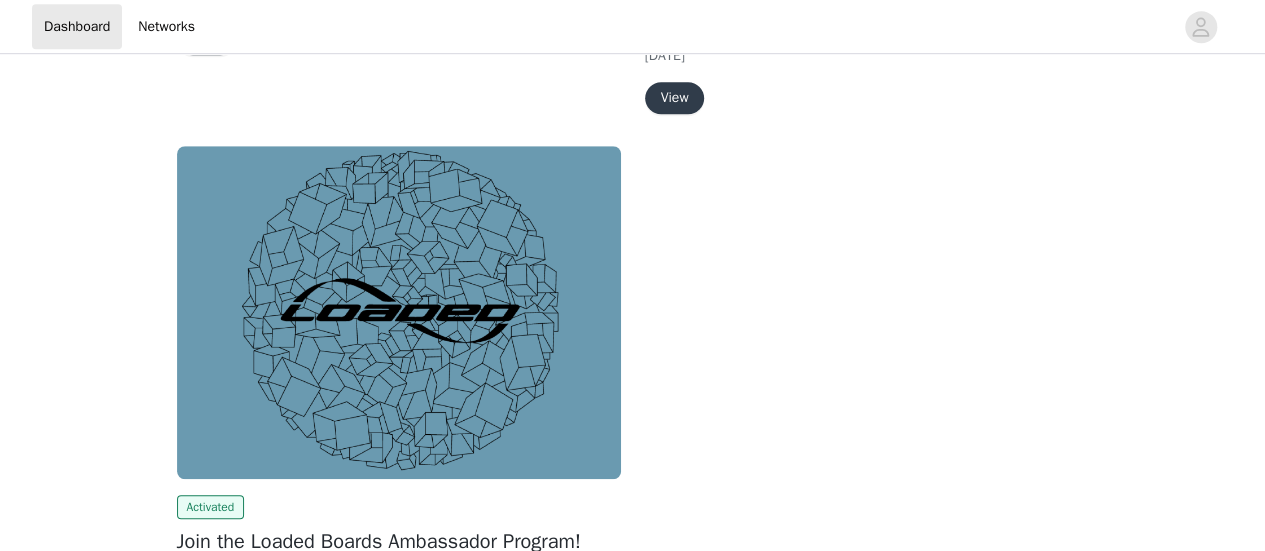 scroll, scrollTop: 198, scrollLeft: 0, axis: vertical 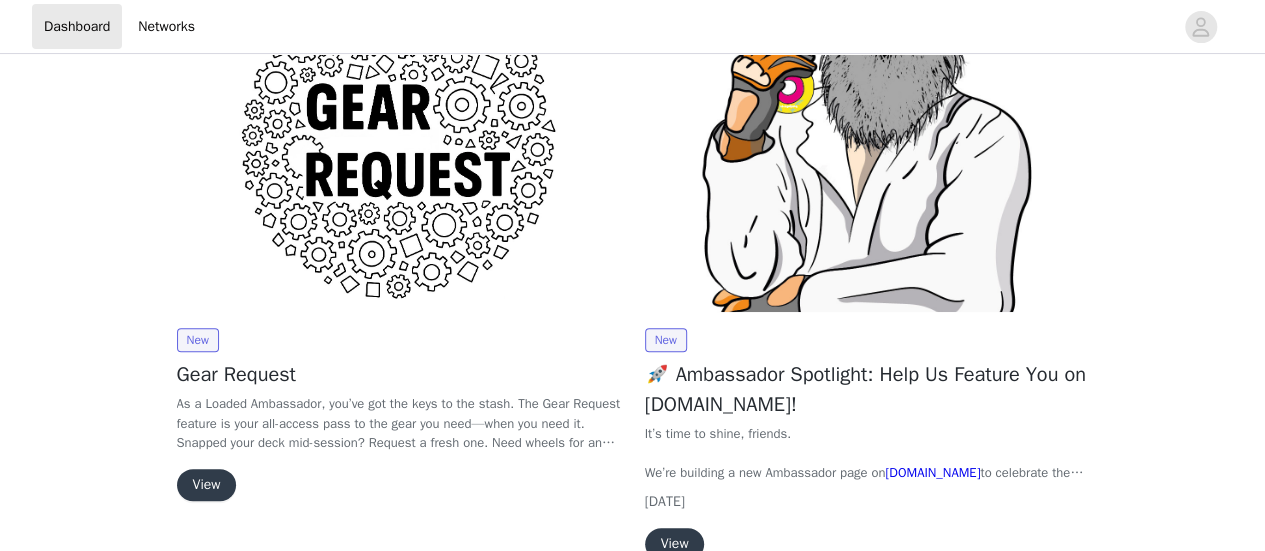 click on "View" at bounding box center [207, 485] 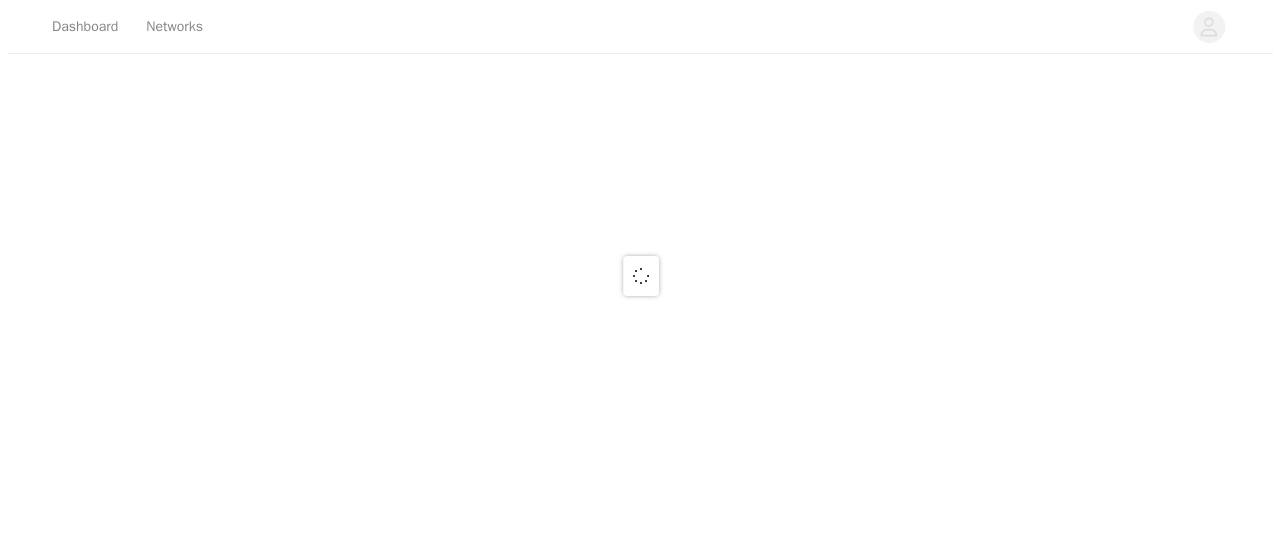 scroll, scrollTop: 0, scrollLeft: 0, axis: both 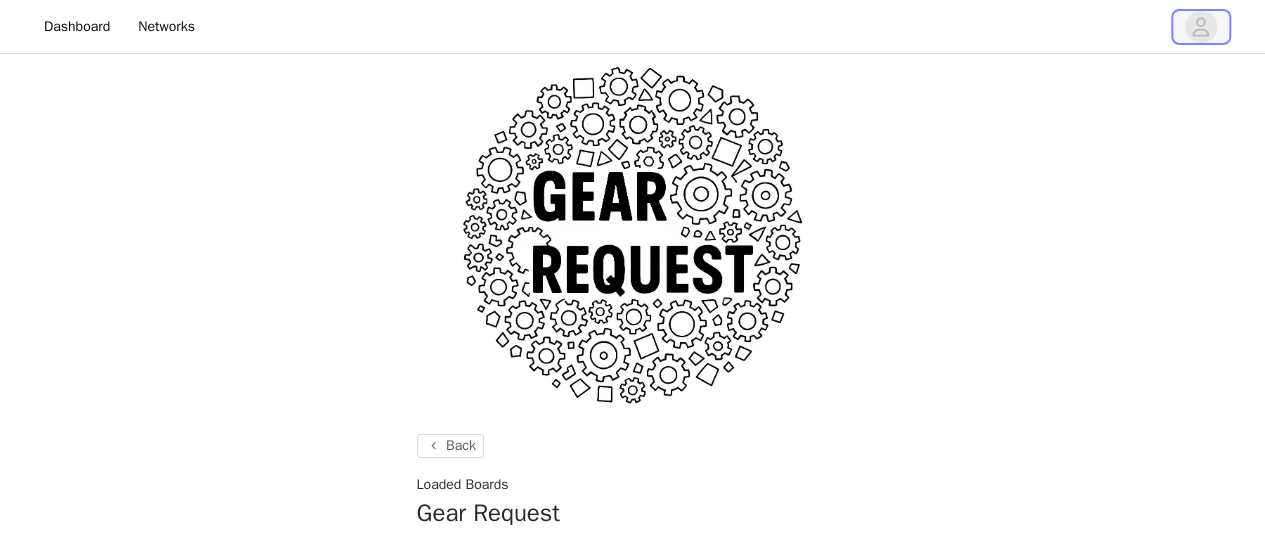 click at bounding box center [1201, 27] 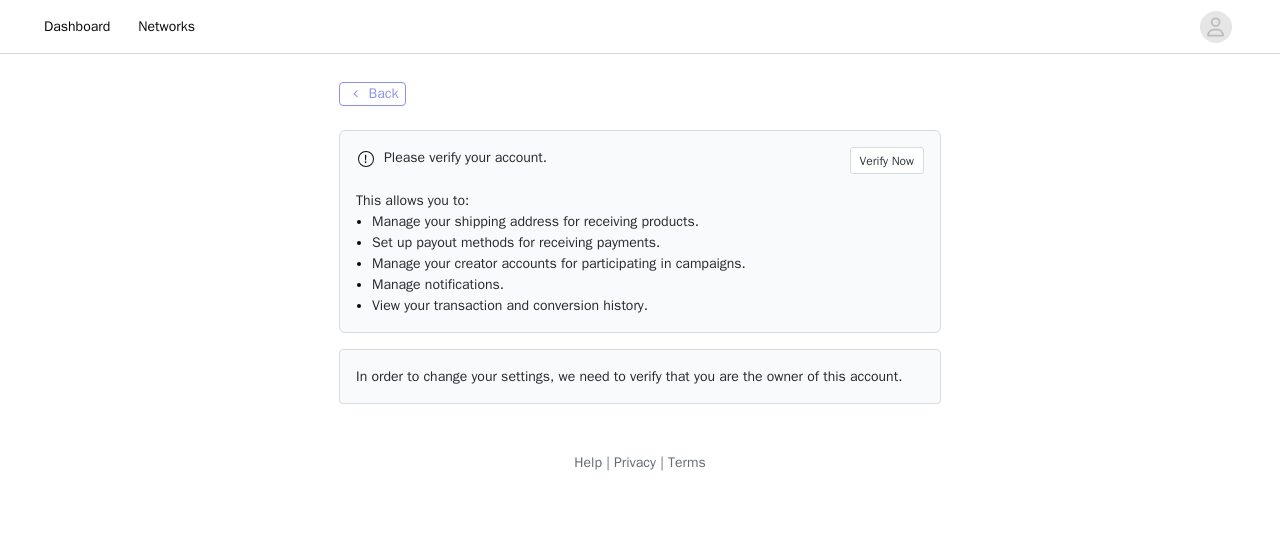 click on "Back" at bounding box center [372, 94] 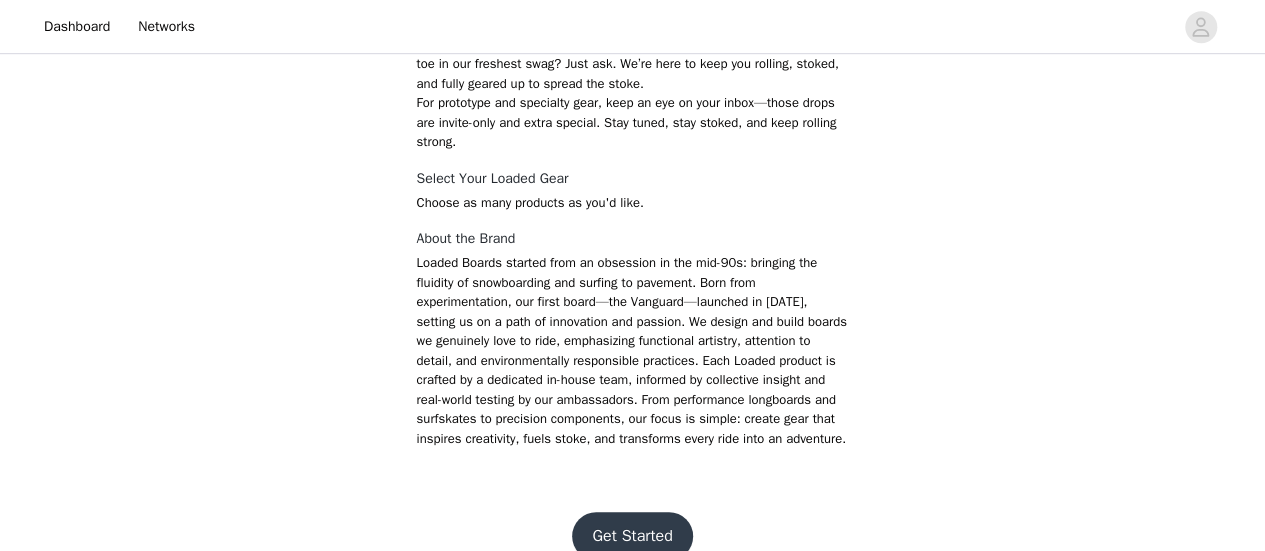 scroll, scrollTop: 628, scrollLeft: 0, axis: vertical 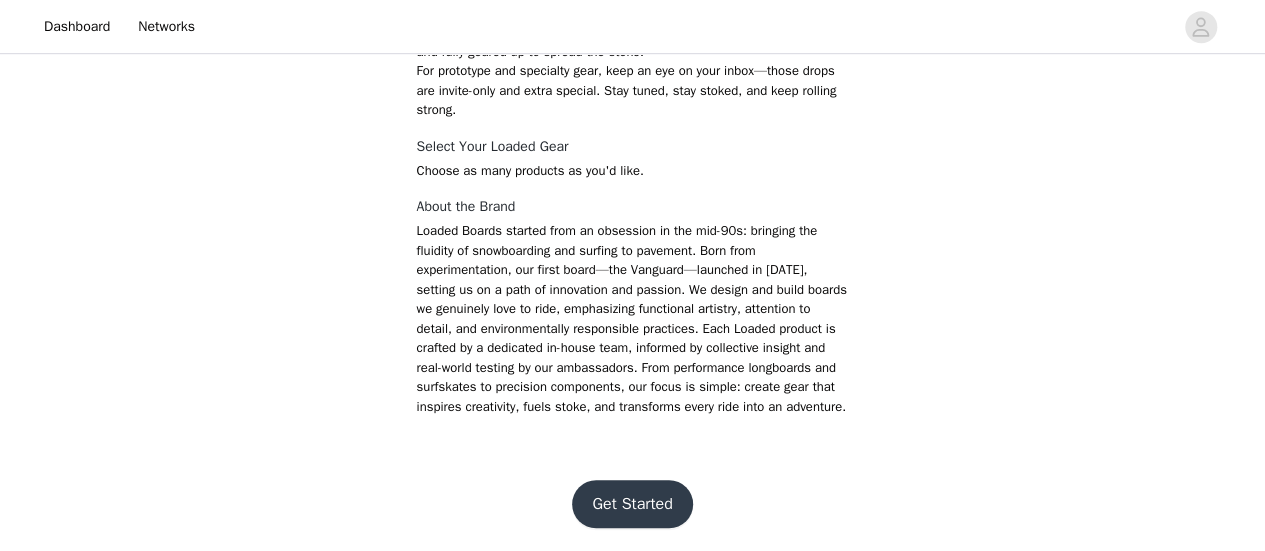 click on "Get Started" at bounding box center (632, 504) 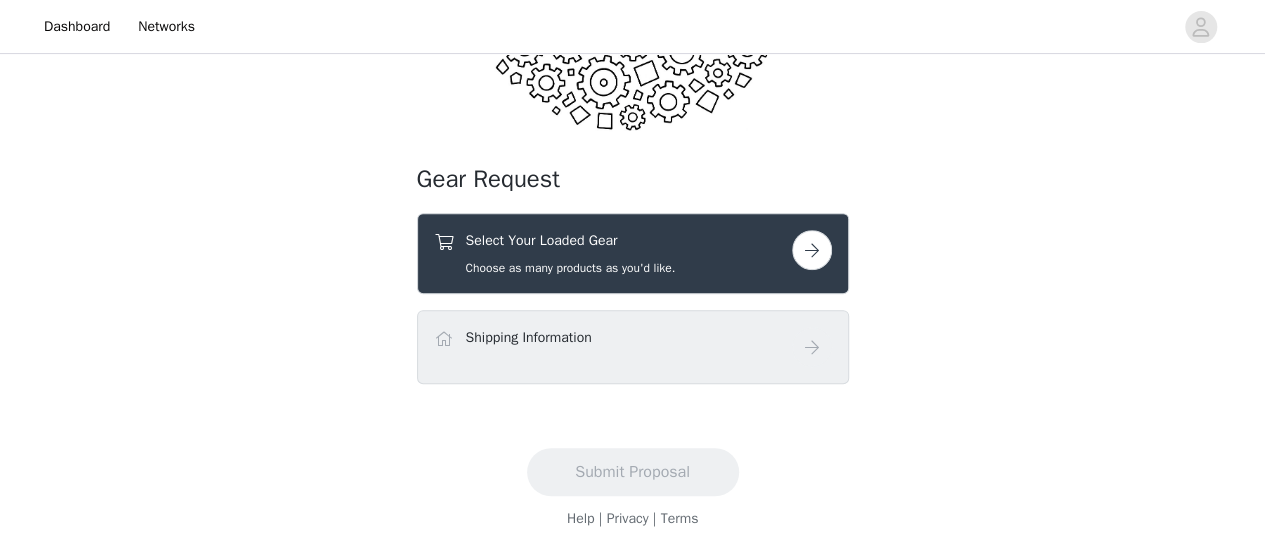 scroll, scrollTop: 266, scrollLeft: 0, axis: vertical 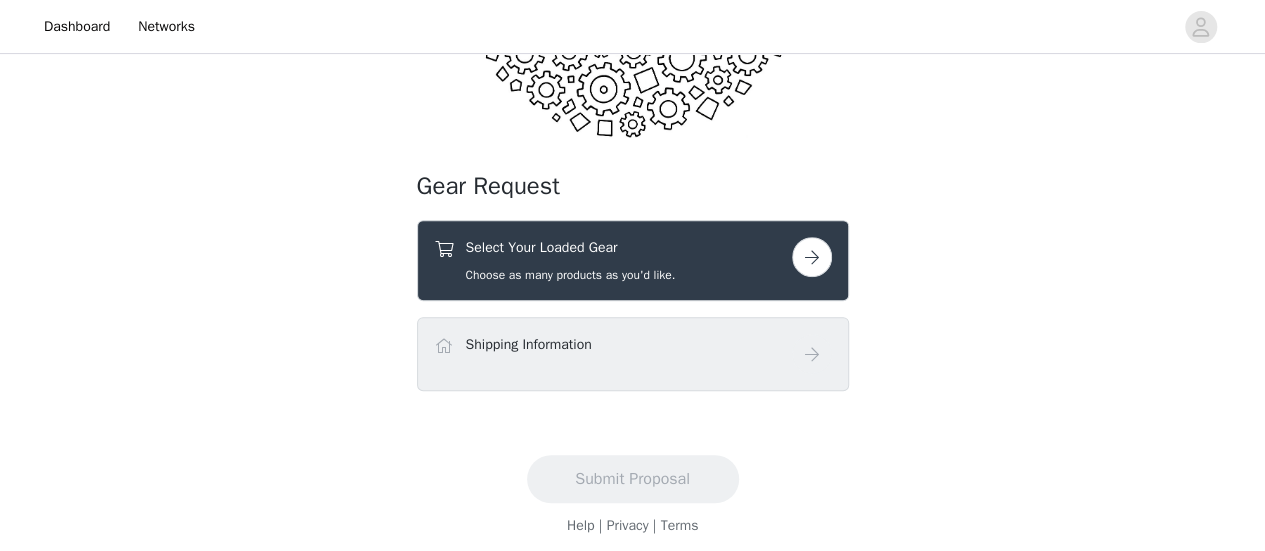 click at bounding box center (812, 257) 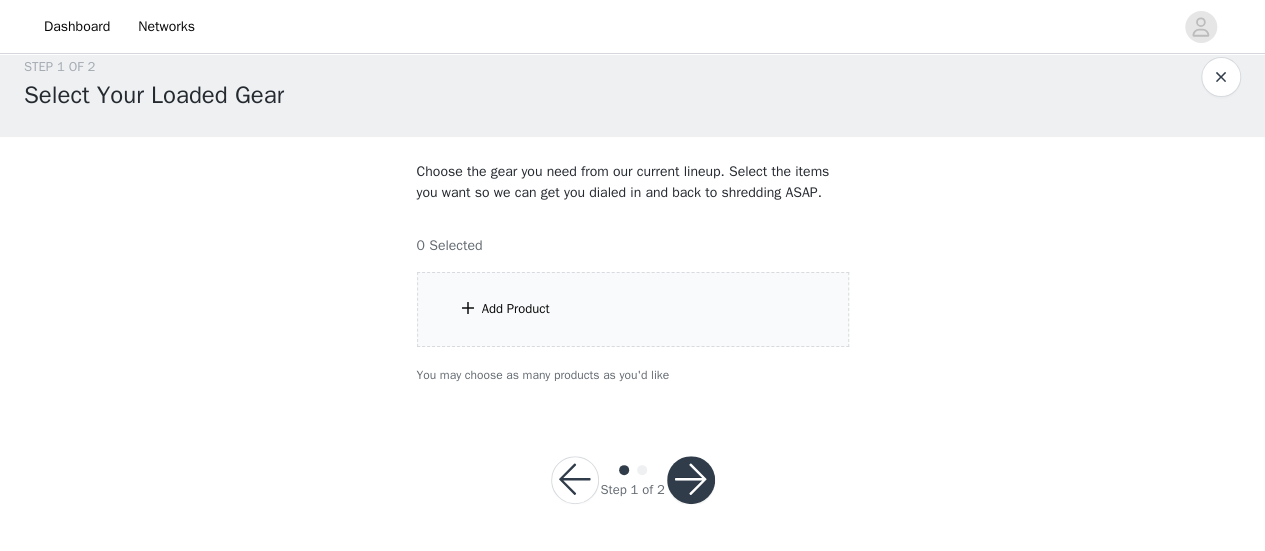 scroll, scrollTop: 24, scrollLeft: 0, axis: vertical 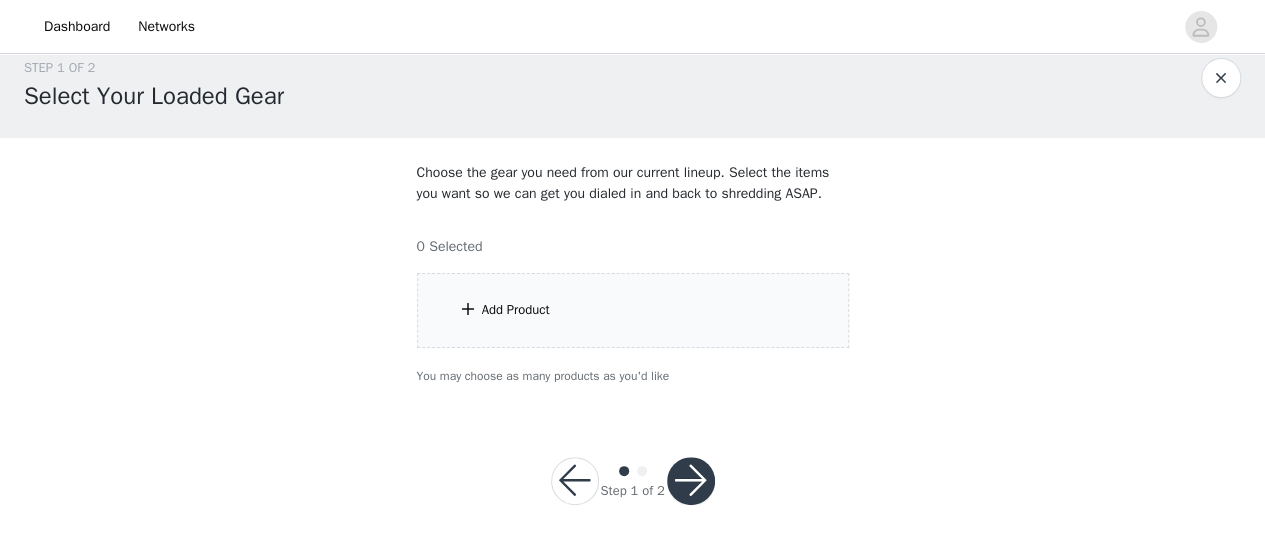 click on "Add Product" at bounding box center (633, 310) 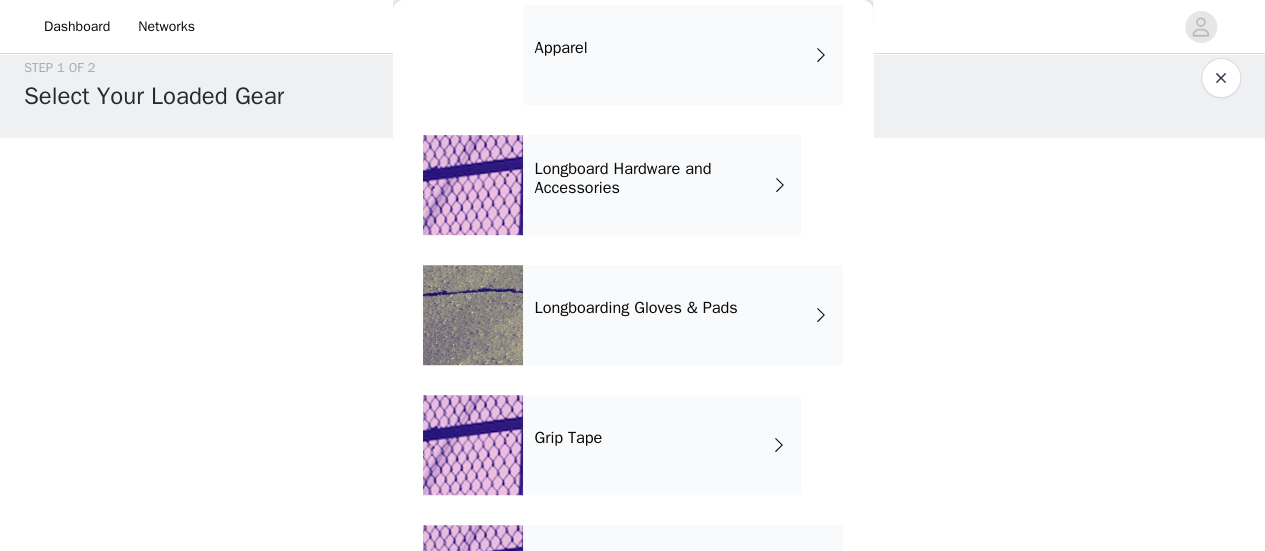 scroll, scrollTop: 588, scrollLeft: 0, axis: vertical 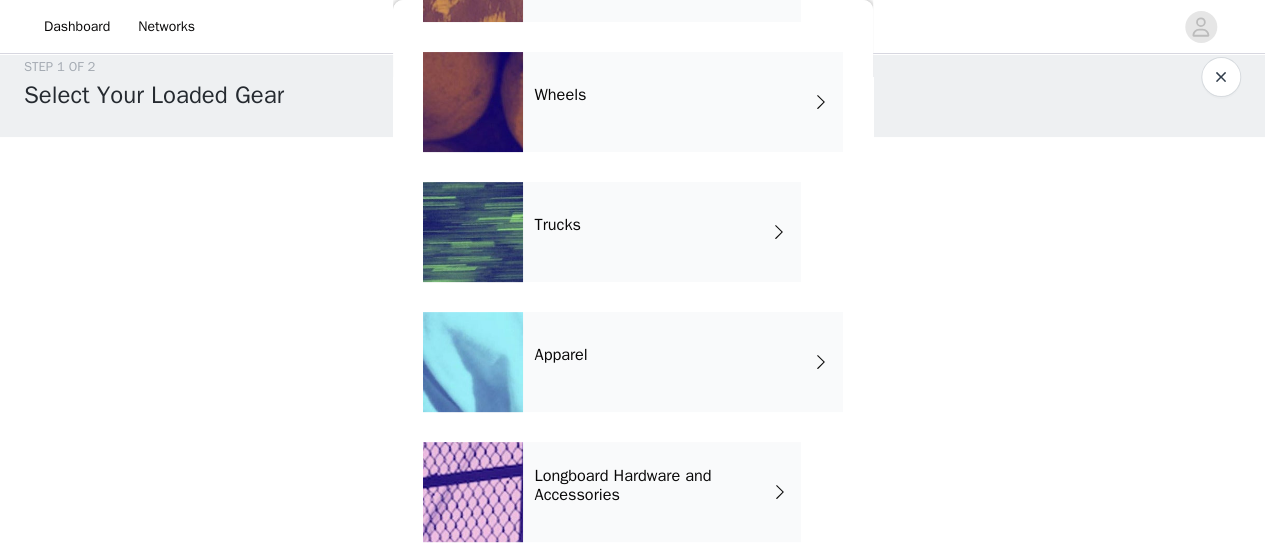 click on "Trucks" at bounding box center (662, 232) 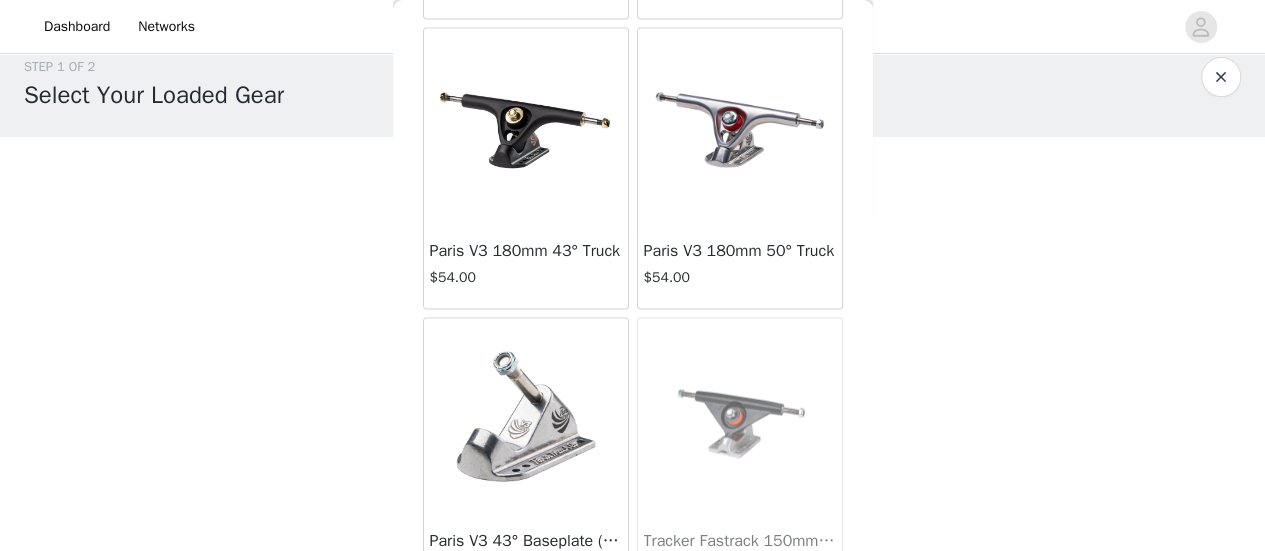 scroll, scrollTop: 1859, scrollLeft: 0, axis: vertical 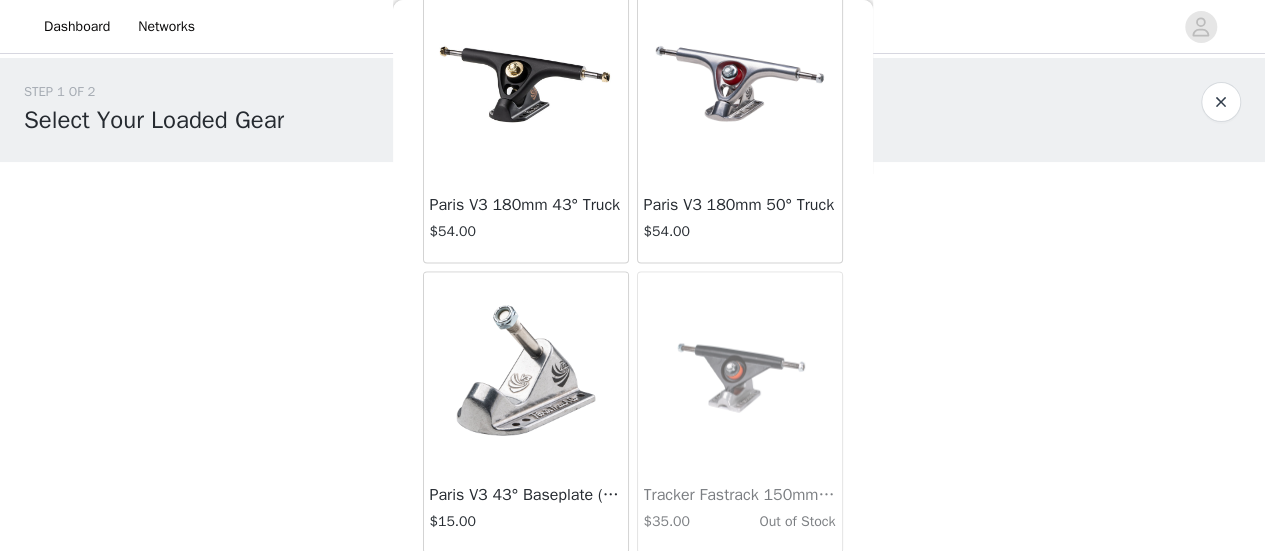 click at bounding box center [1221, 102] 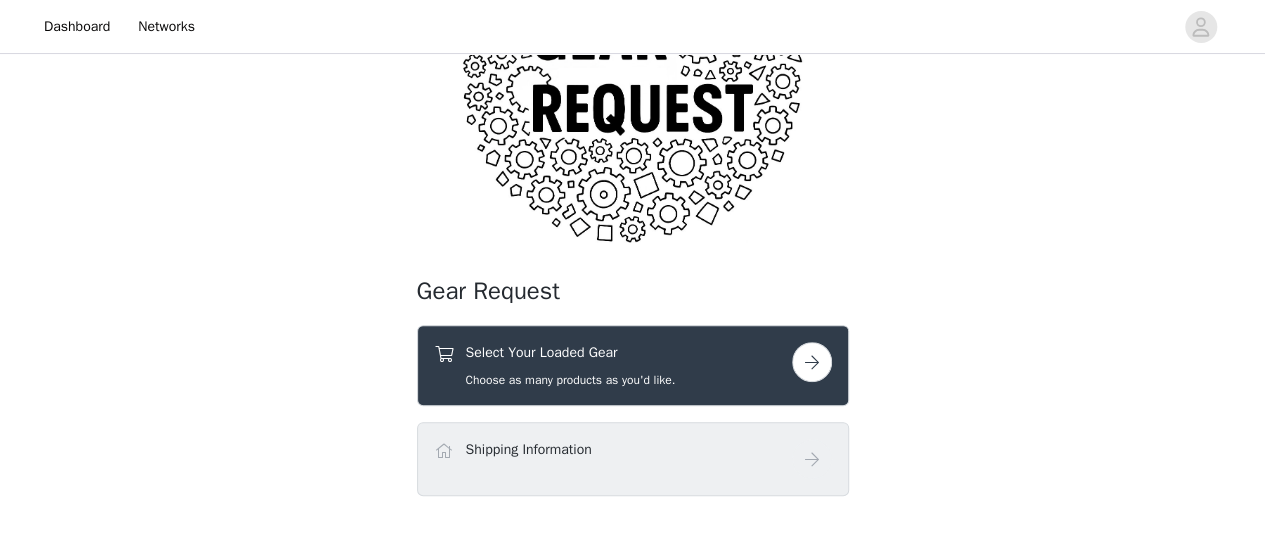 scroll, scrollTop: 210, scrollLeft: 0, axis: vertical 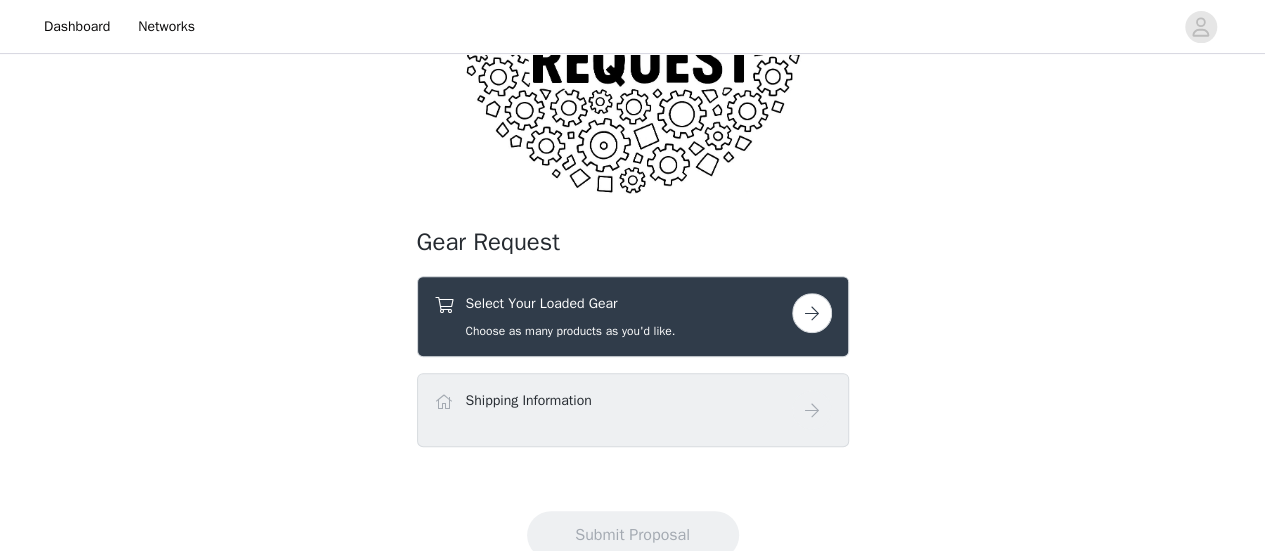 click at bounding box center [812, 313] 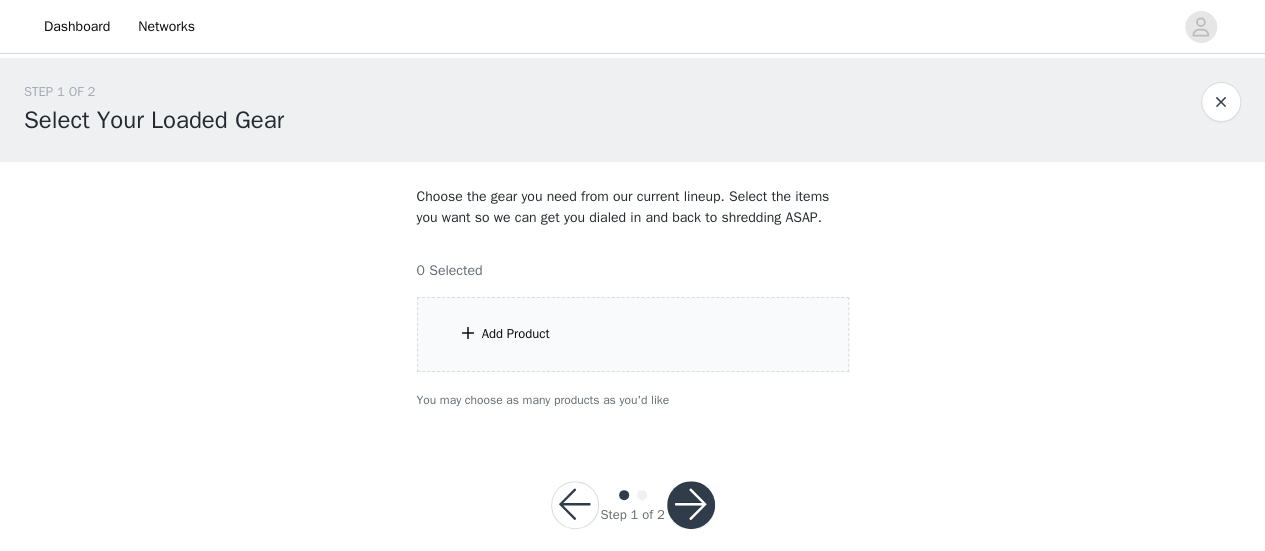 scroll, scrollTop: 25, scrollLeft: 0, axis: vertical 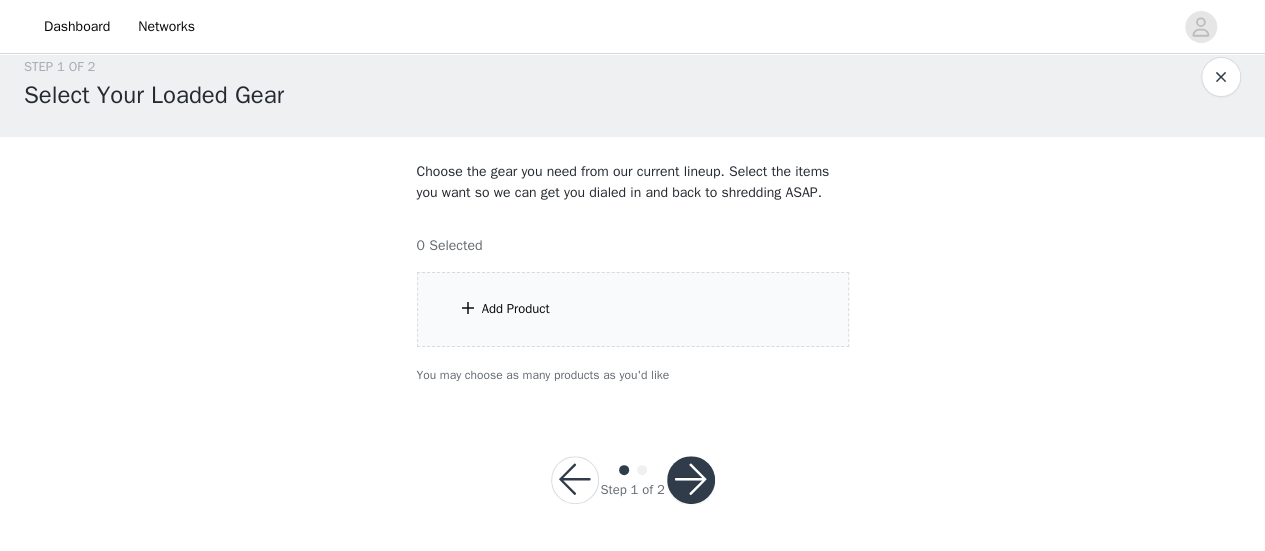click on "Add Product" at bounding box center (516, 309) 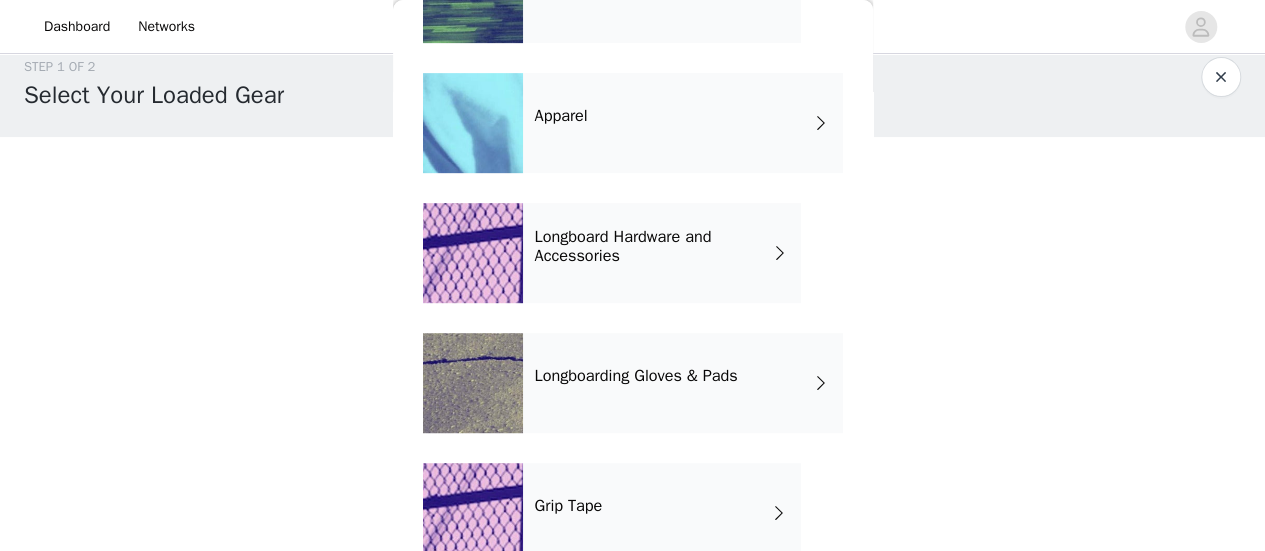 scroll, scrollTop: 416, scrollLeft: 0, axis: vertical 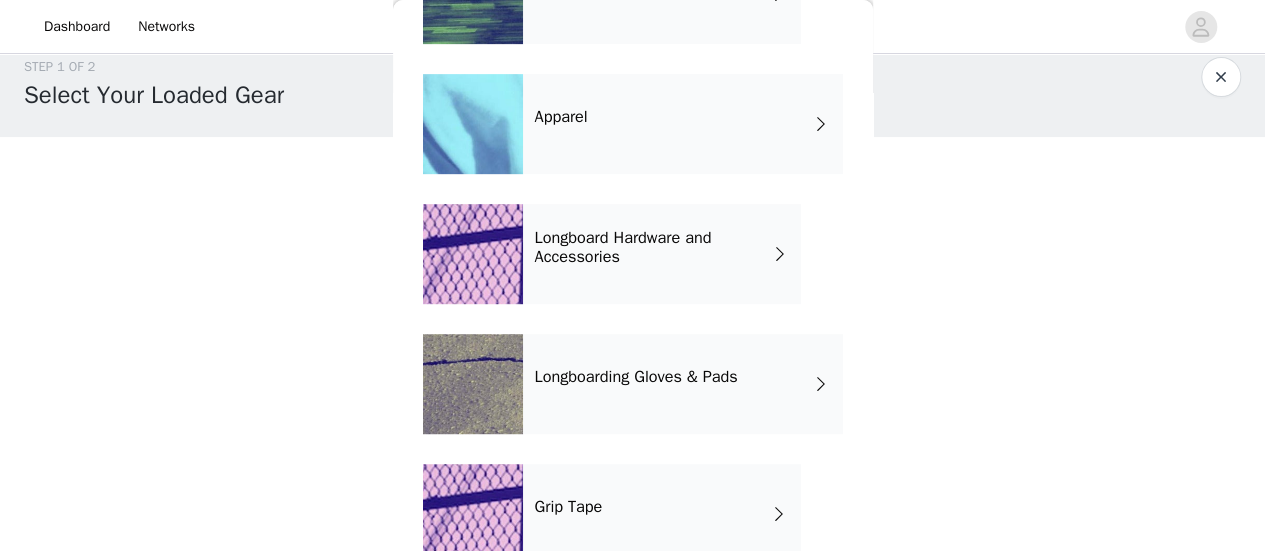 click at bounding box center [821, 124] 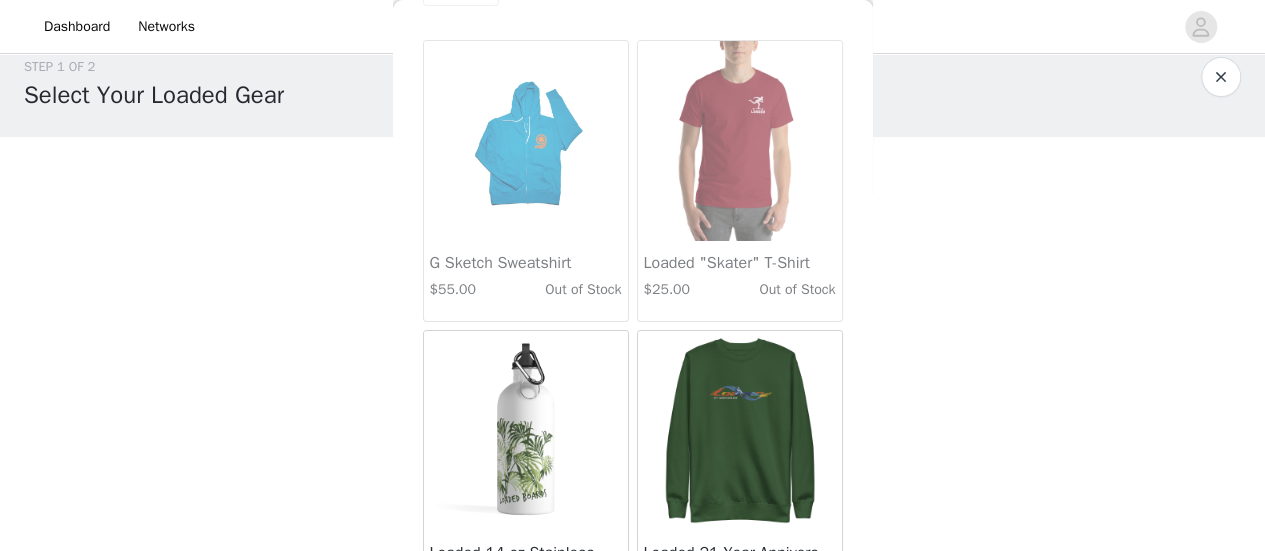 scroll, scrollTop: 0, scrollLeft: 0, axis: both 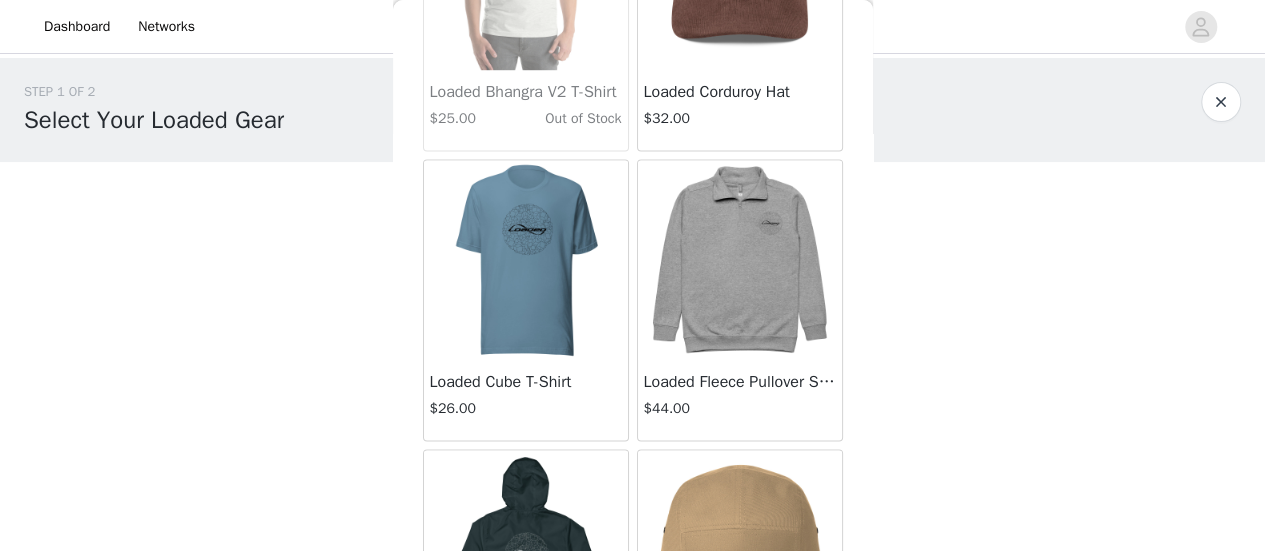 click at bounding box center [1221, 102] 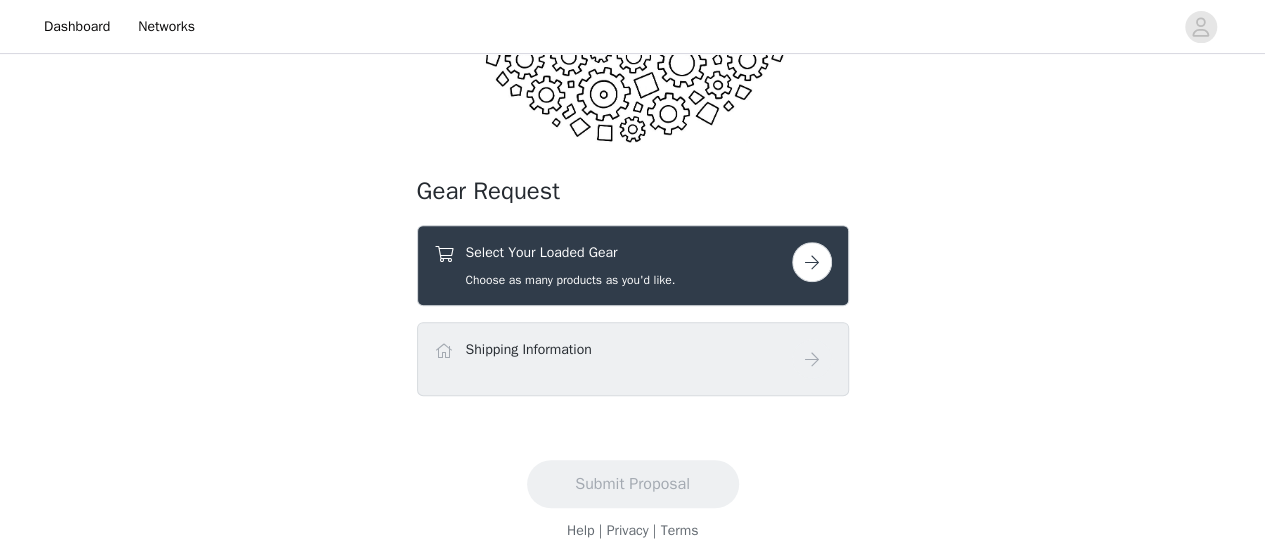 scroll, scrollTop: 273, scrollLeft: 0, axis: vertical 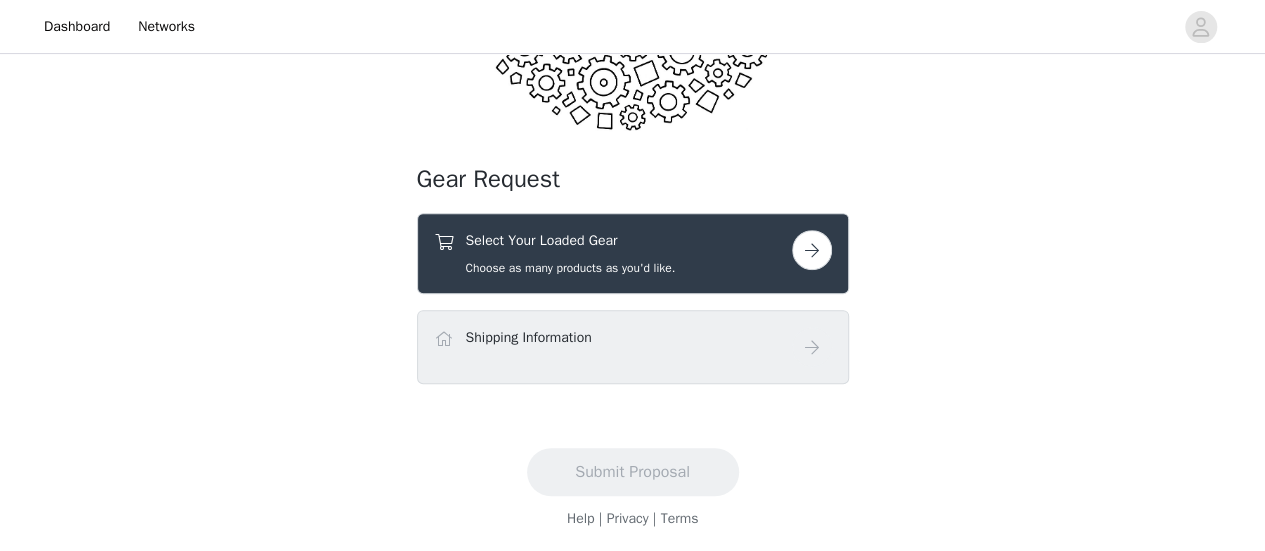 click at bounding box center [812, 250] 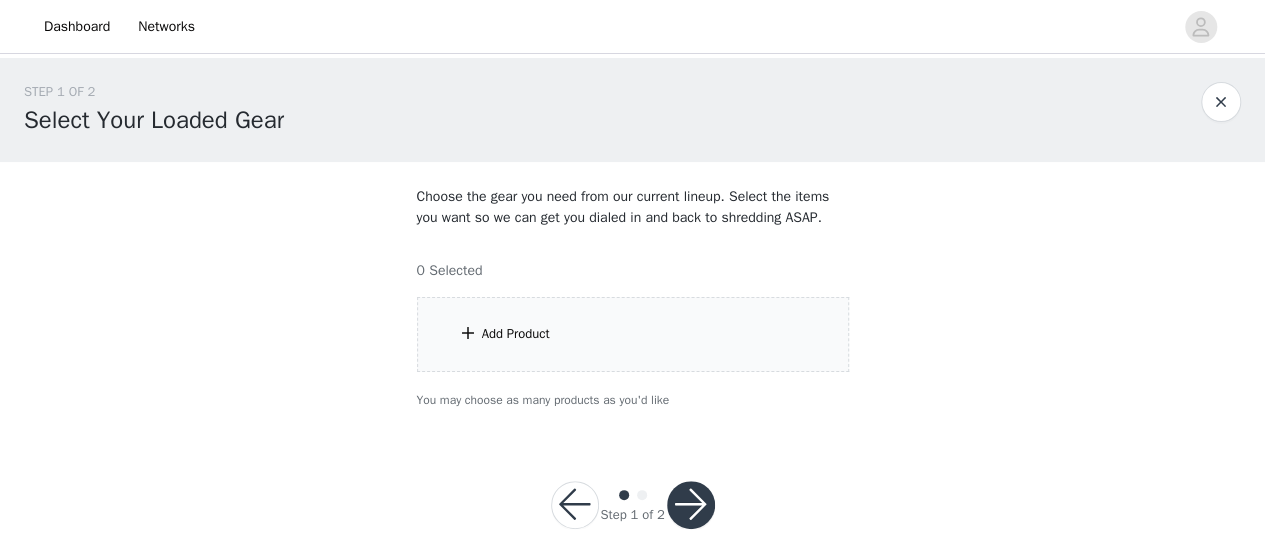 scroll, scrollTop: 25, scrollLeft: 0, axis: vertical 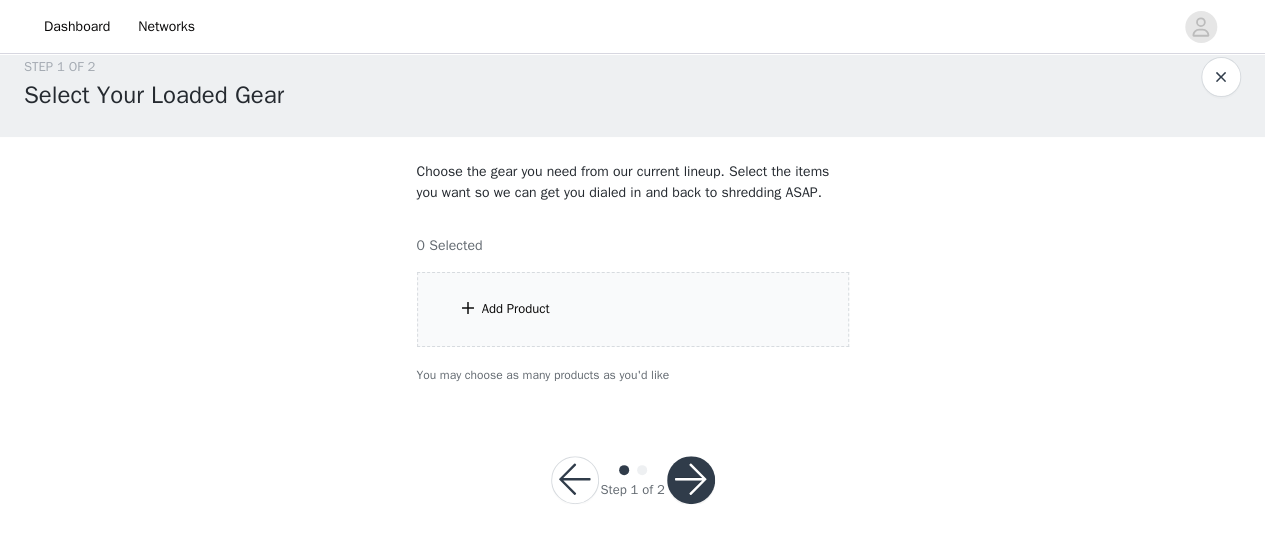 click on "Add Product" at bounding box center [516, 309] 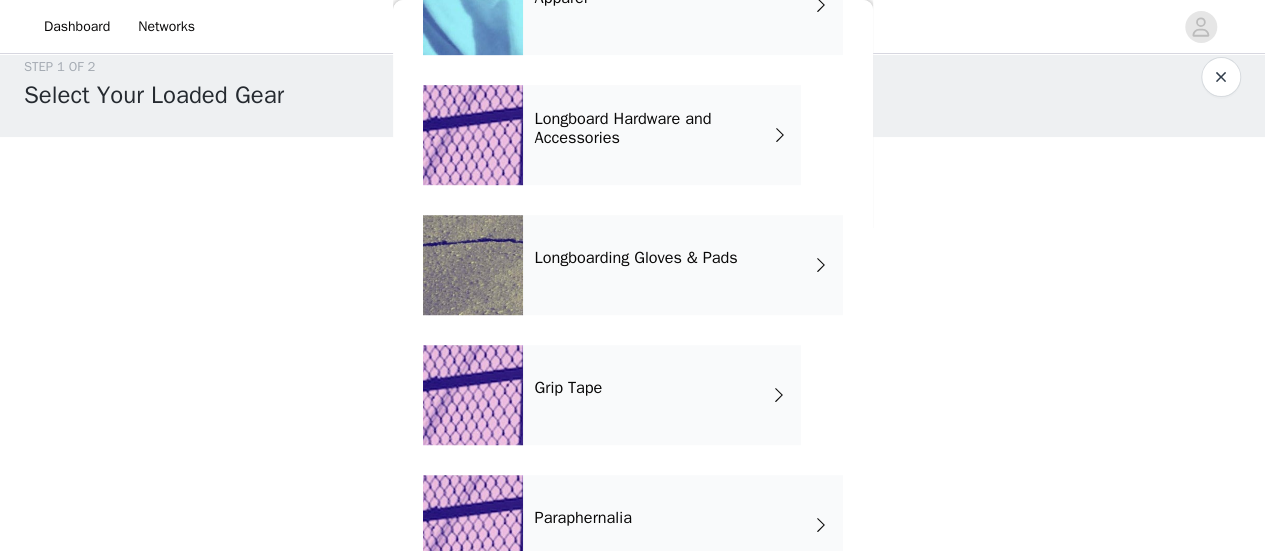 scroll, scrollTop: 588, scrollLeft: 0, axis: vertical 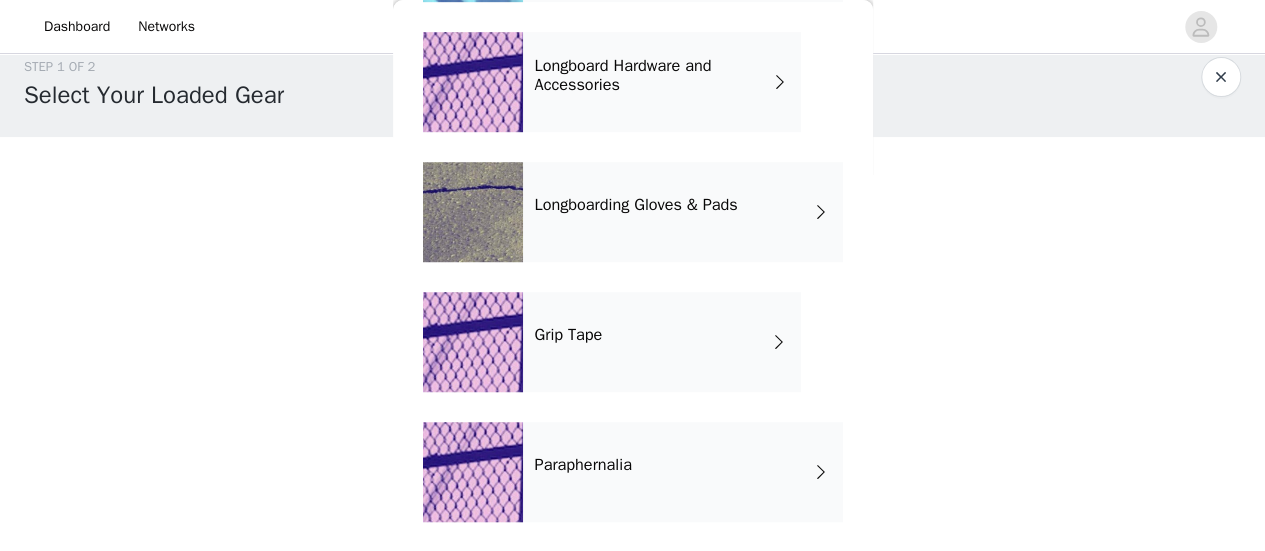 click on "Paraphernalia" at bounding box center [683, 472] 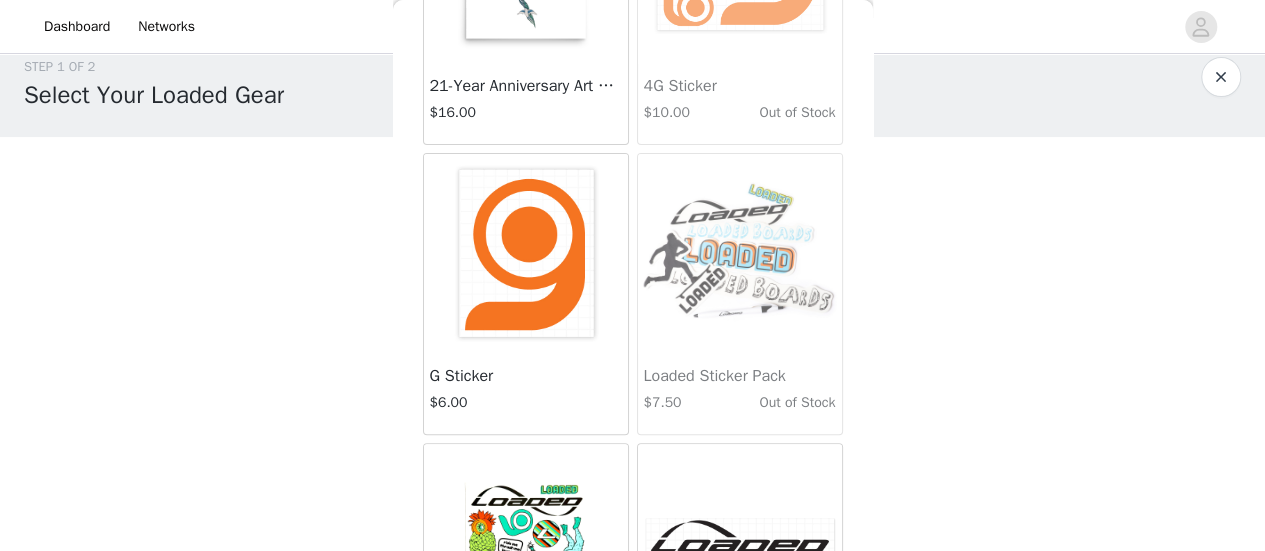 scroll, scrollTop: 0, scrollLeft: 0, axis: both 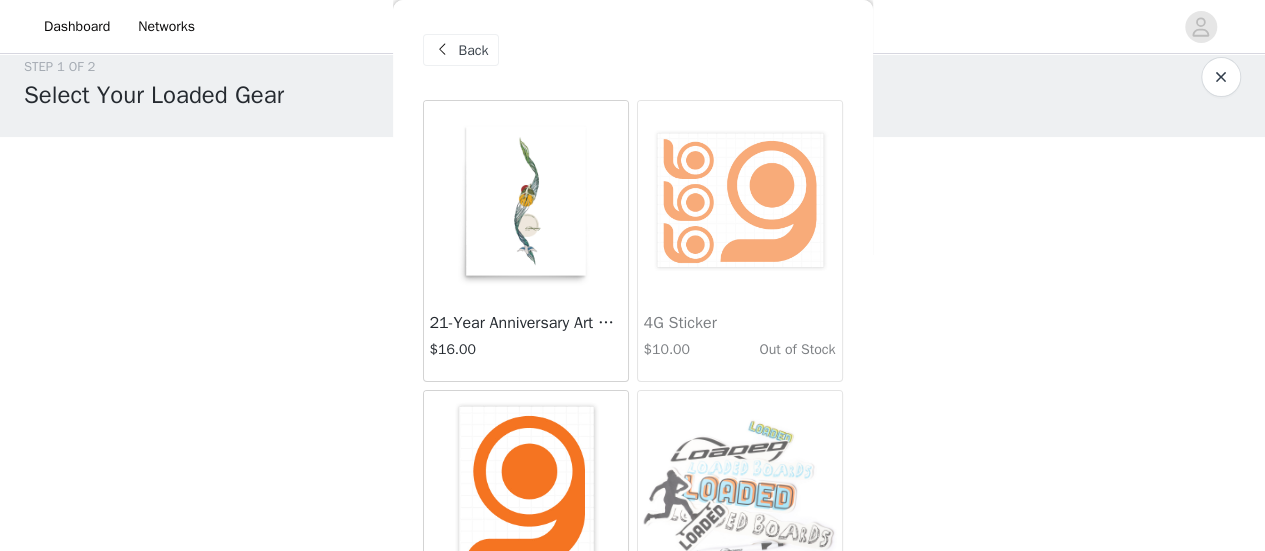 click on "STEP 1 OF 2
Select Your Loaded Gear
Choose the gear you need from our current lineup. Select the items you want so we can get you dialed in and back to shredding ASAP.       0 Selected           Add Product     You may choose as many products as you'd like     Back       21-Year Anniversary Art Print   $16.00       4G Sticker   $10.00   Out of Stock     G Sticker   $6.00       Loaded Sticker Pack   $7.50   Out of Stock     Loaded Sticker Sheet   $4.00       Loaded Vinyl Stickers   $8.00       Orangatang Floor Decal   $5.00       Orangatang Sticker Pack   $7.50   Out of Stock     Orangatang Vinyl Stickers   $8.00       Symtail Art Print   $14.00" at bounding box center (632, 220) 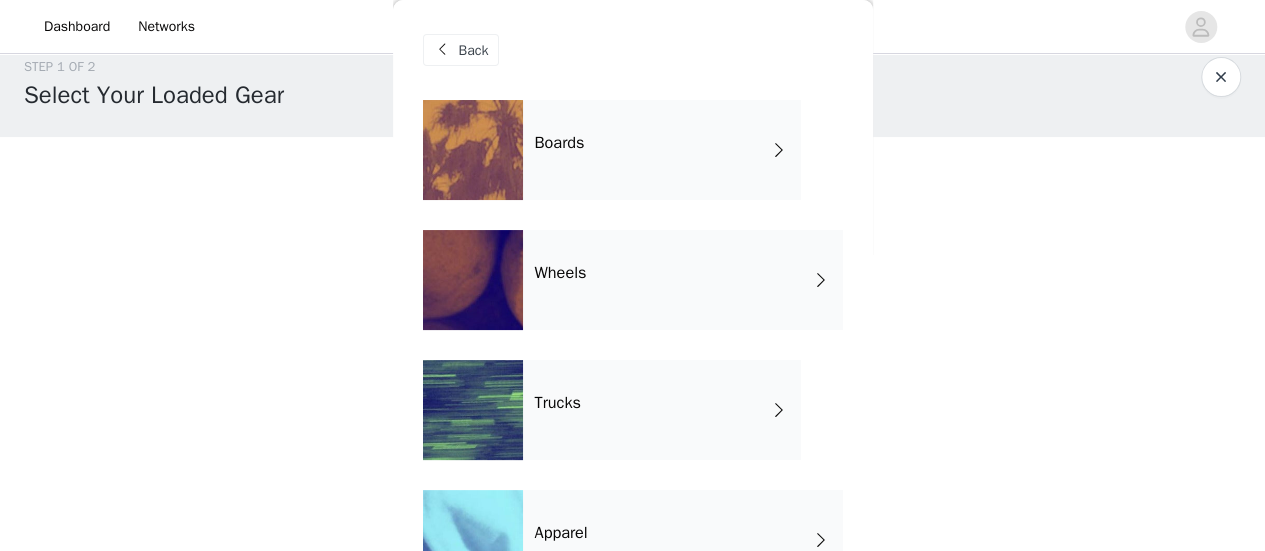 scroll, scrollTop: 0, scrollLeft: 0, axis: both 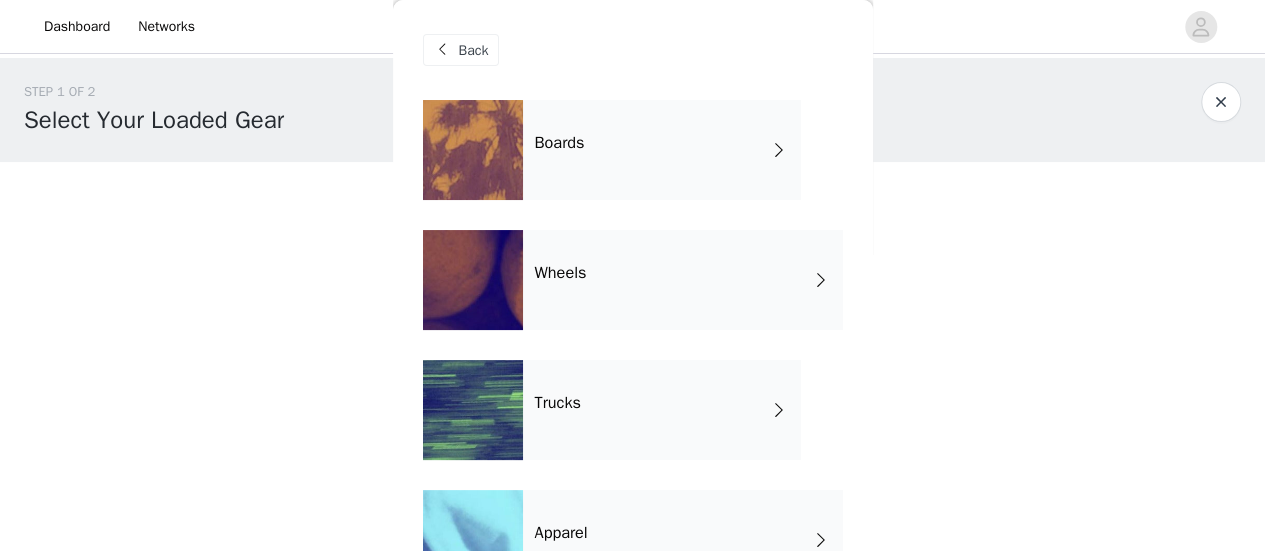 click on "Boards" at bounding box center [662, 150] 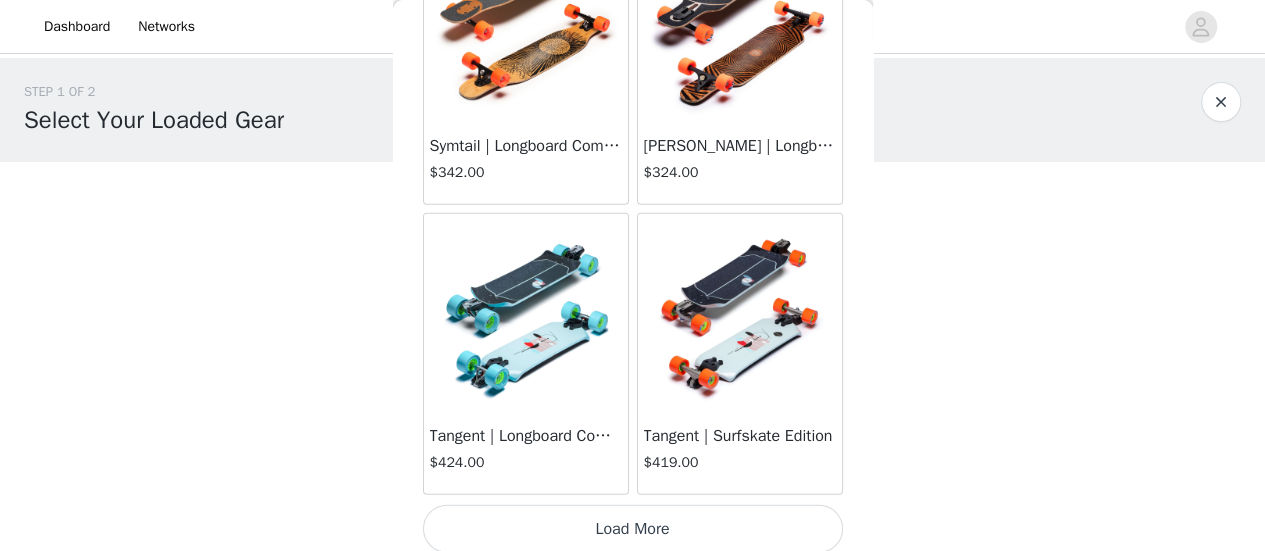 scroll, scrollTop: 2502, scrollLeft: 0, axis: vertical 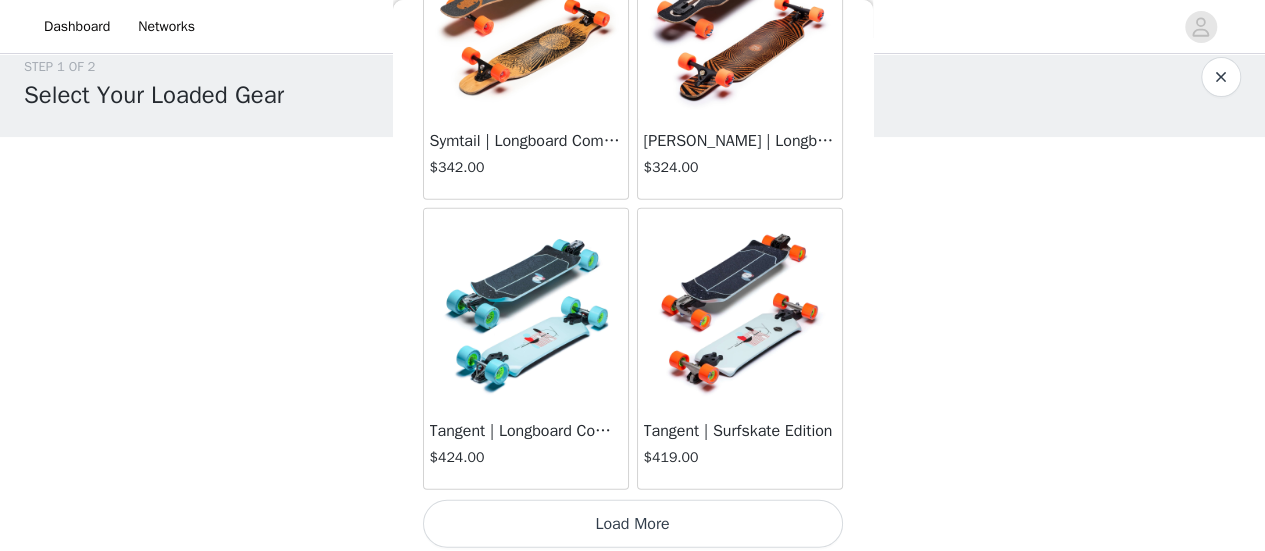 click on "Load More" at bounding box center (633, 524) 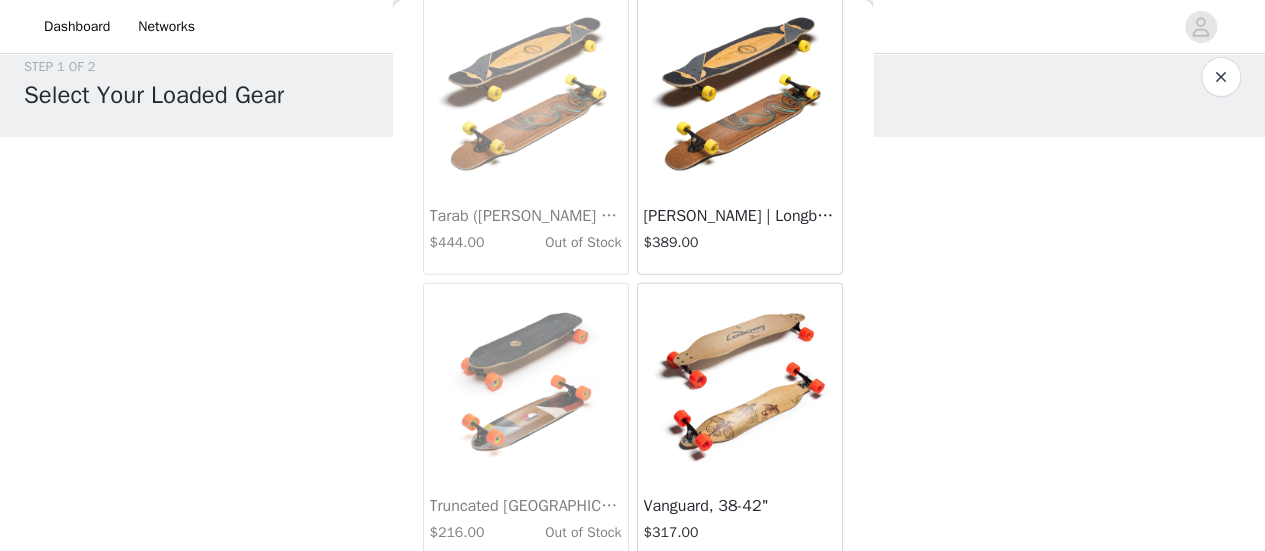scroll, scrollTop: 3016, scrollLeft: 0, axis: vertical 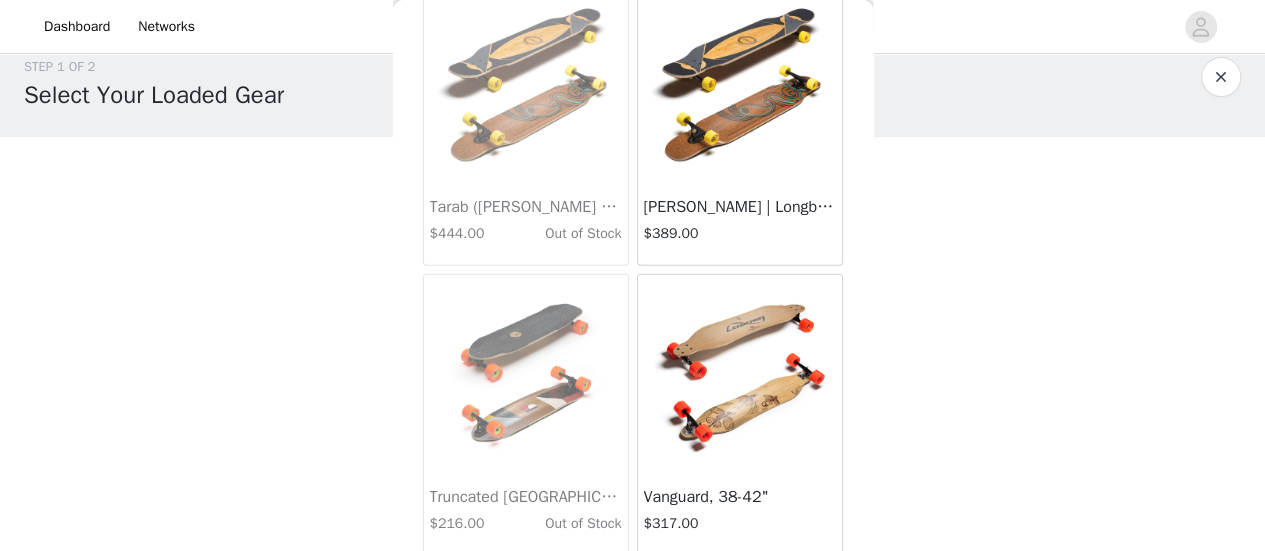 click at bounding box center (1221, 77) 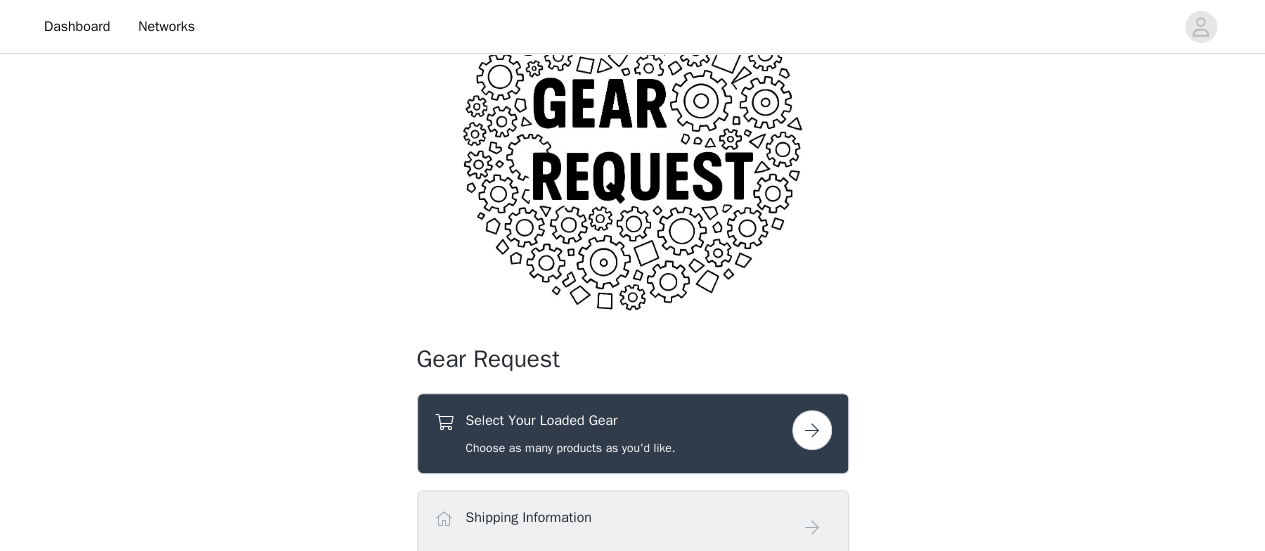 scroll, scrollTop: 273, scrollLeft: 0, axis: vertical 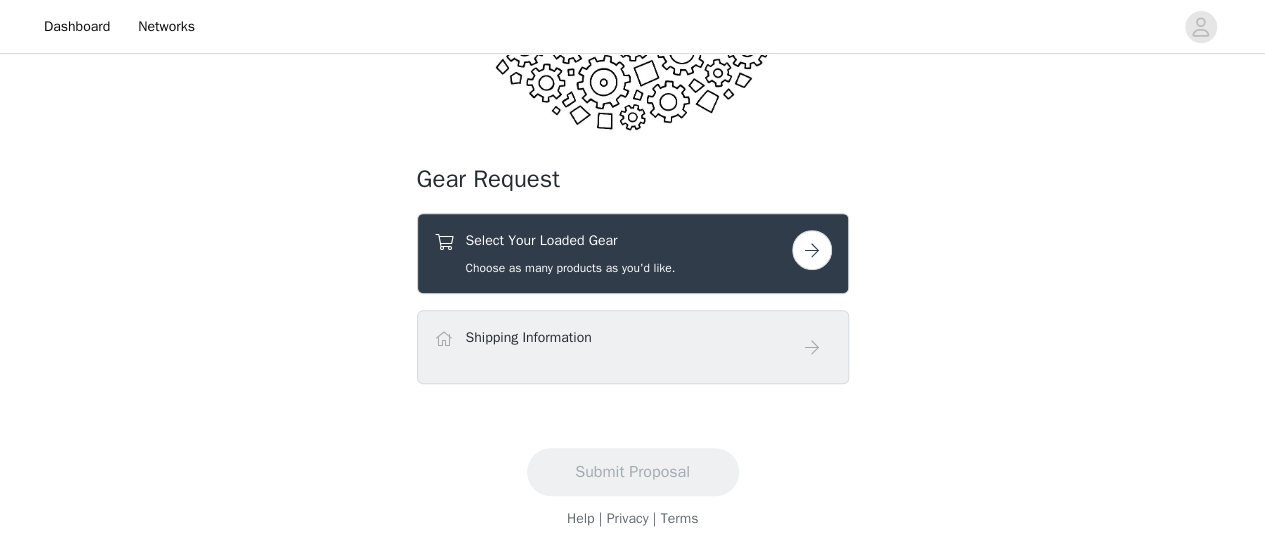 click at bounding box center (812, 250) 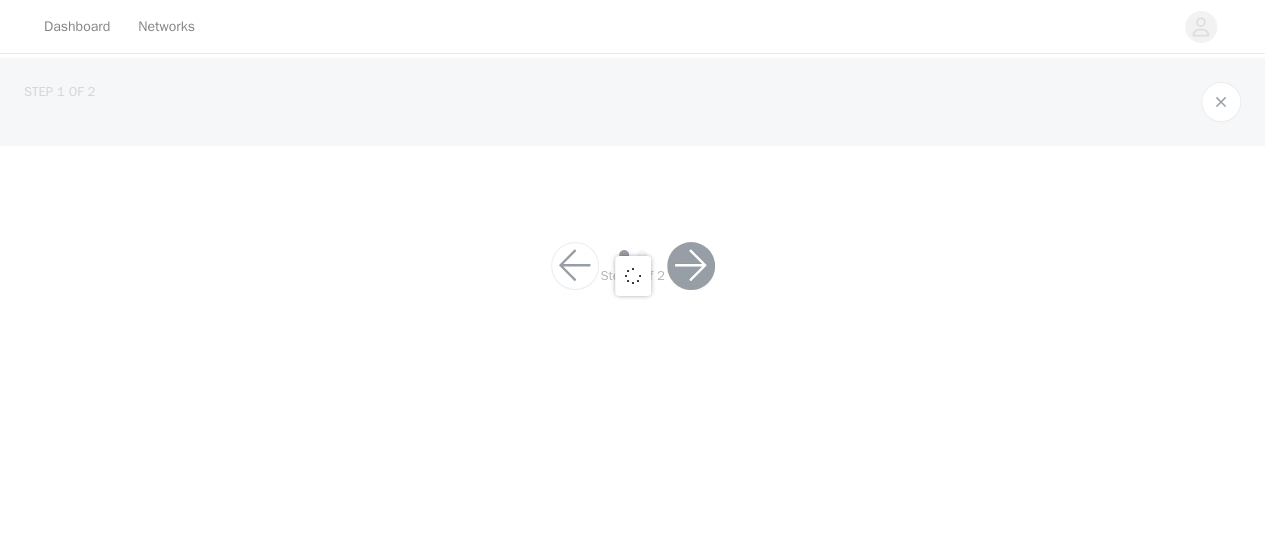 scroll, scrollTop: 0, scrollLeft: 0, axis: both 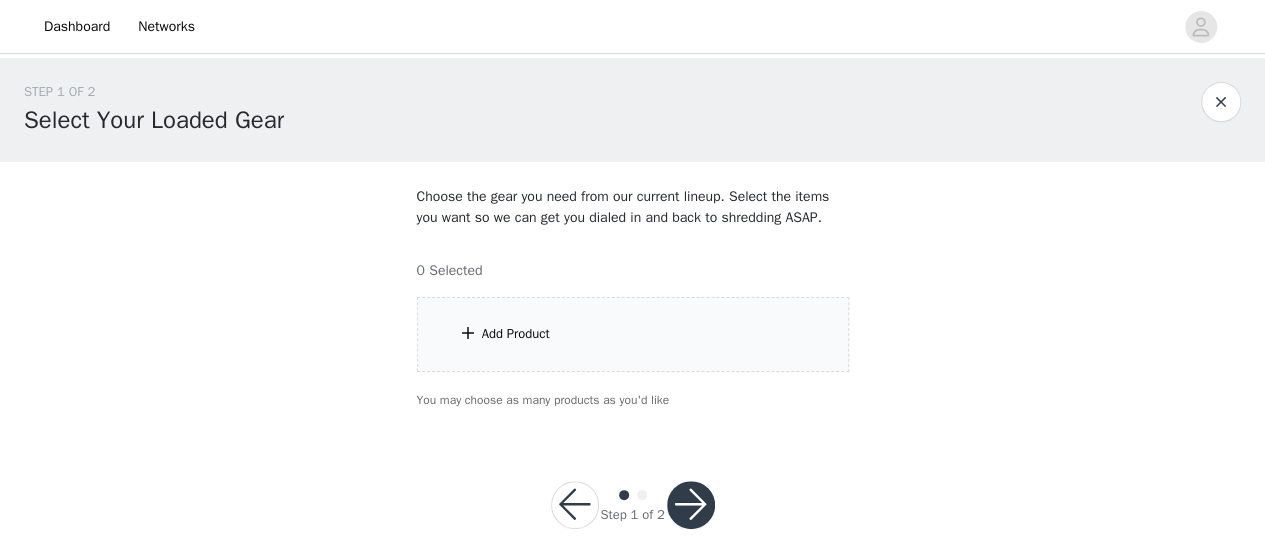 click on "Add Product" at bounding box center (633, 334) 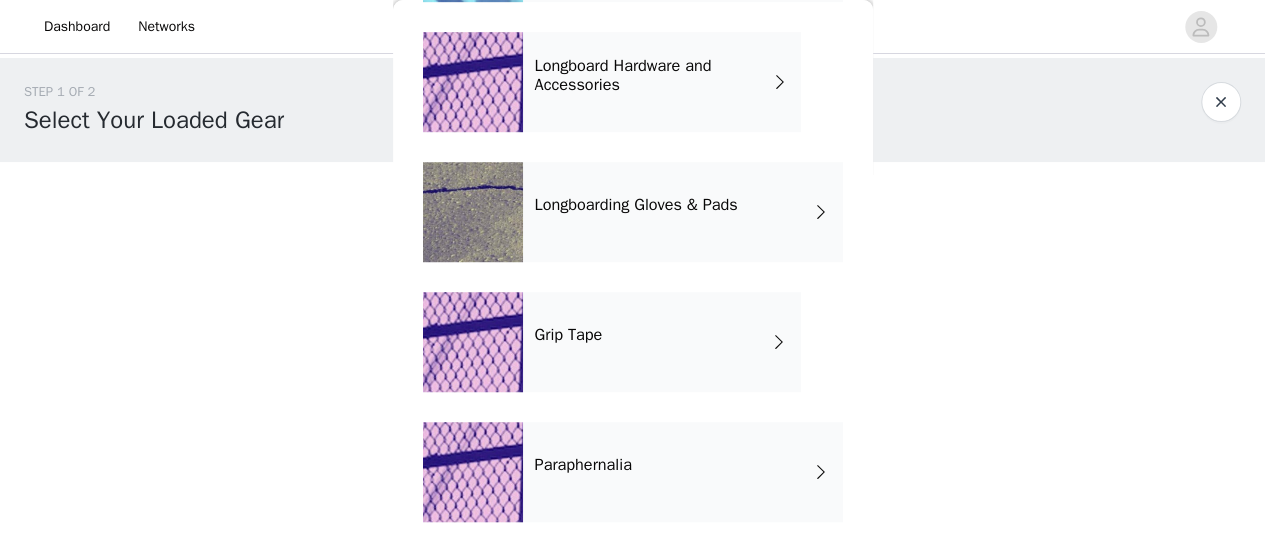 scroll, scrollTop: 0, scrollLeft: 0, axis: both 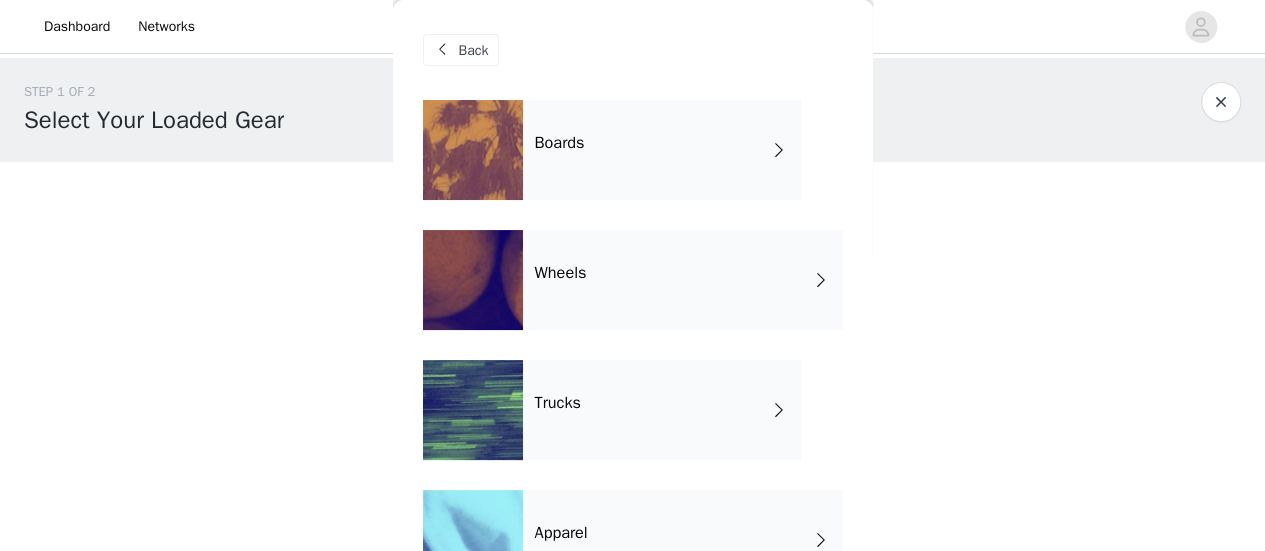 click on "Boards" at bounding box center [662, 150] 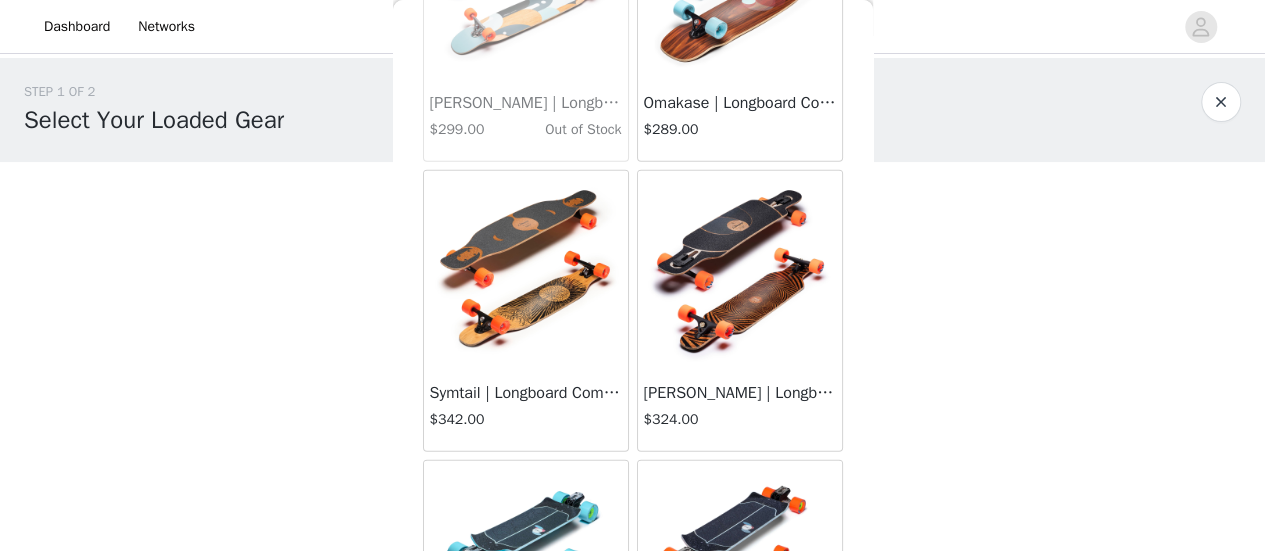 scroll, scrollTop: 2502, scrollLeft: 0, axis: vertical 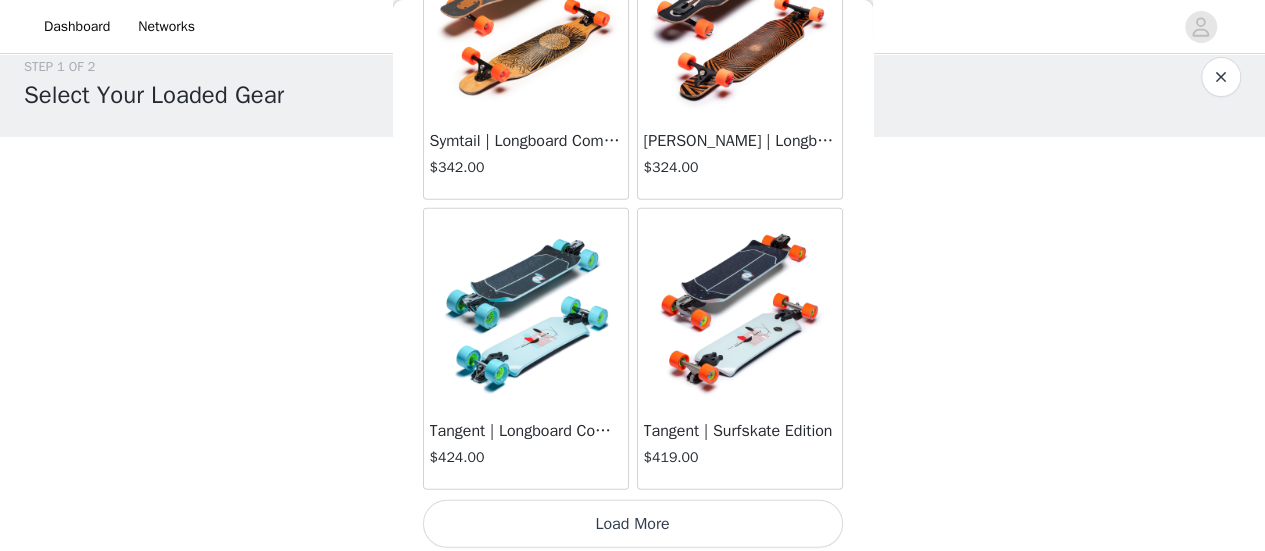 click on "Load More" at bounding box center [633, 524] 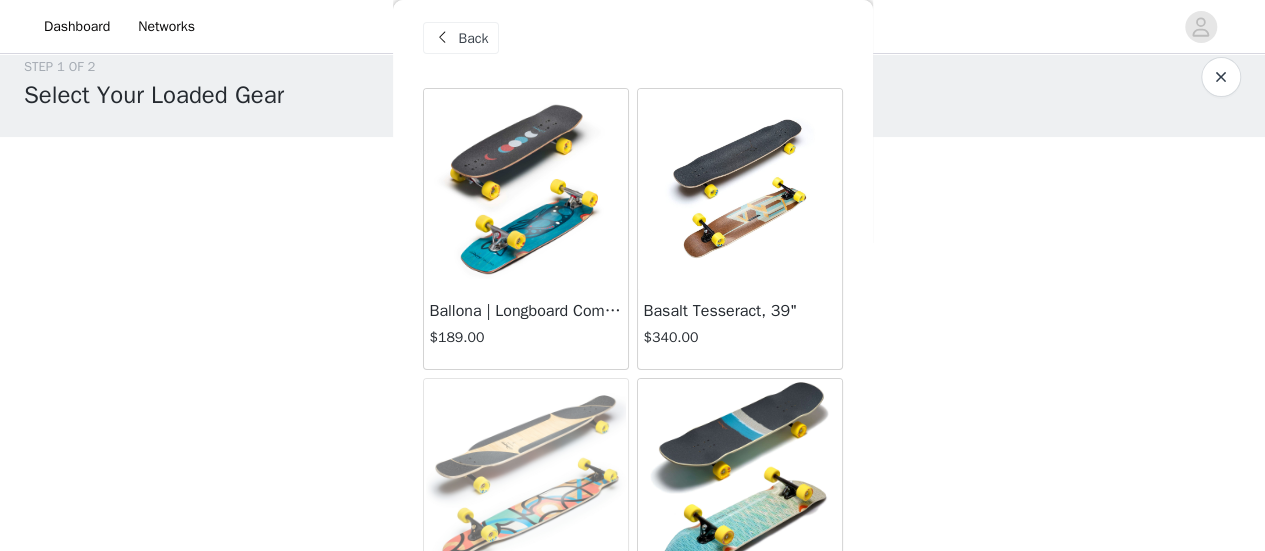scroll, scrollTop: 0, scrollLeft: 0, axis: both 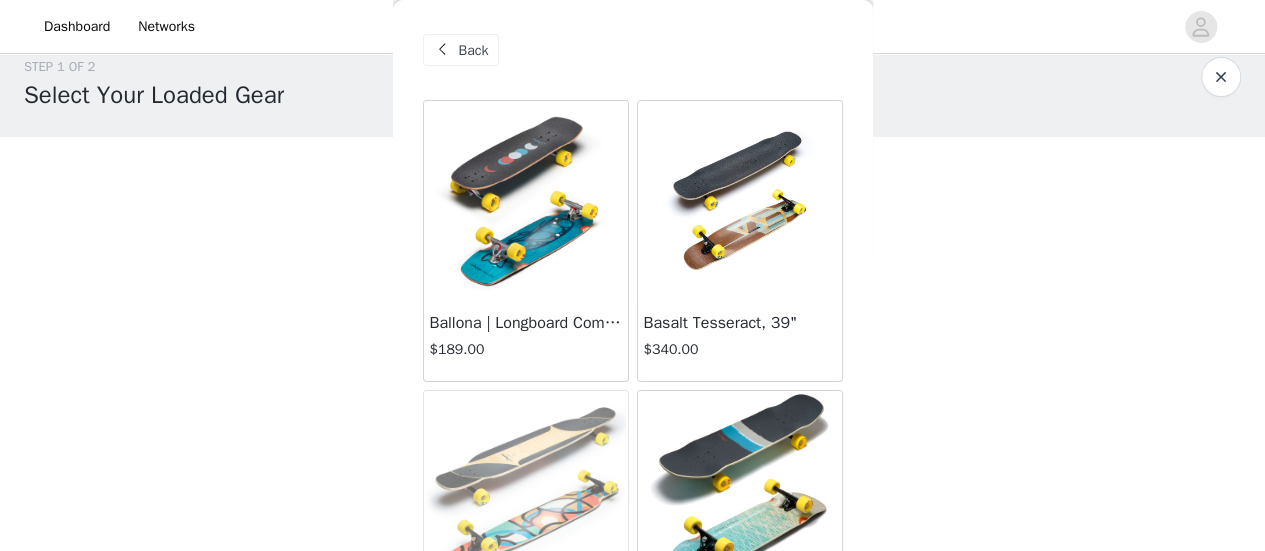click at bounding box center [740, 201] 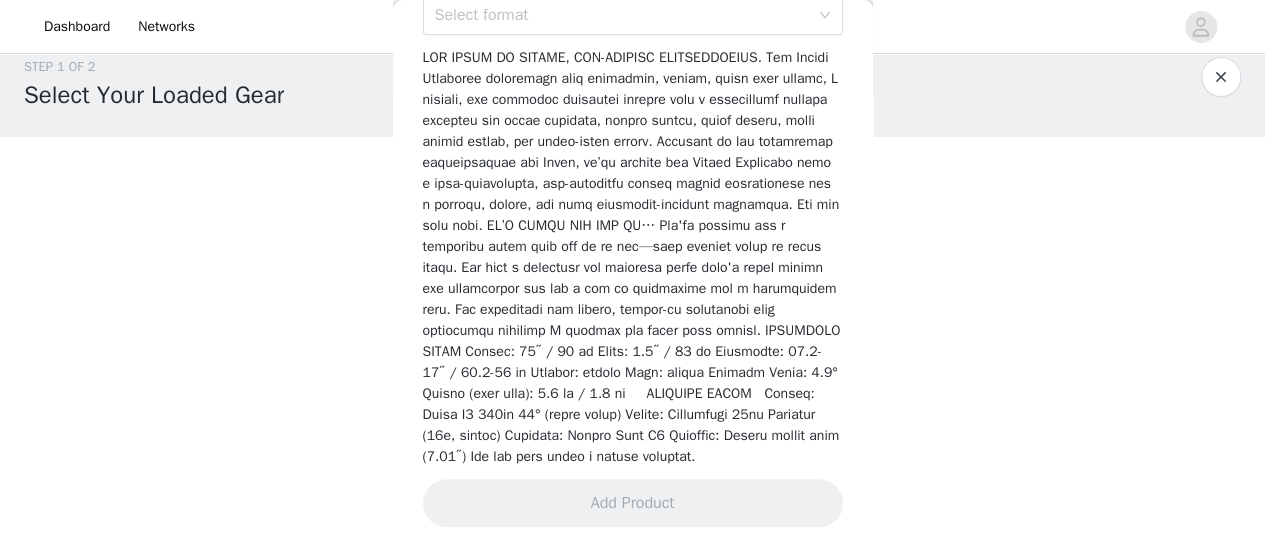scroll, scrollTop: 0, scrollLeft: 0, axis: both 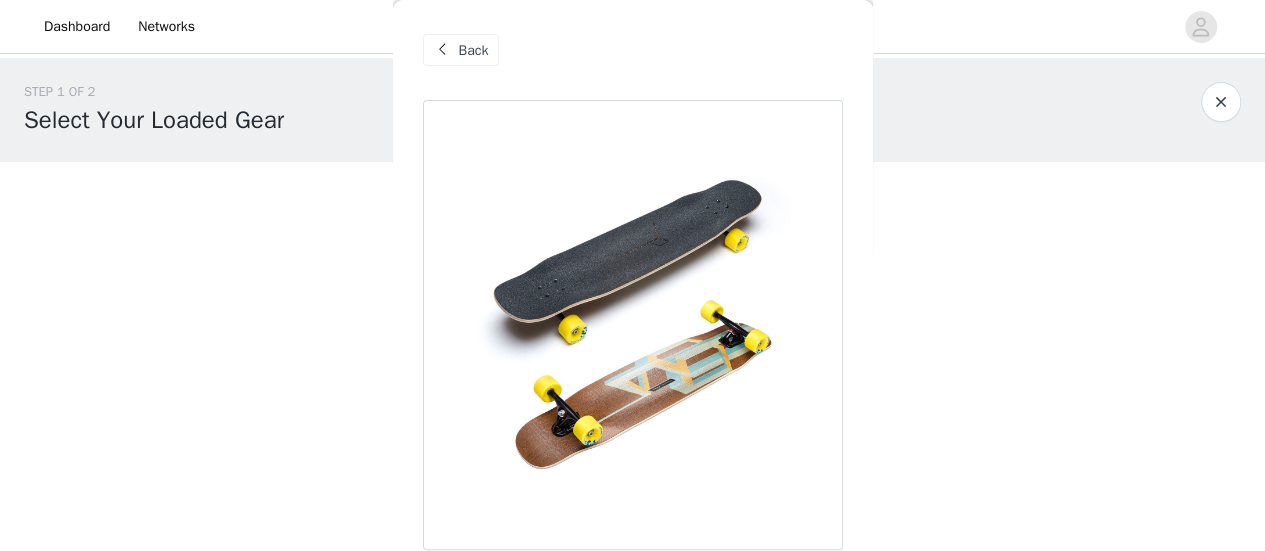 click at bounding box center [633, 325] 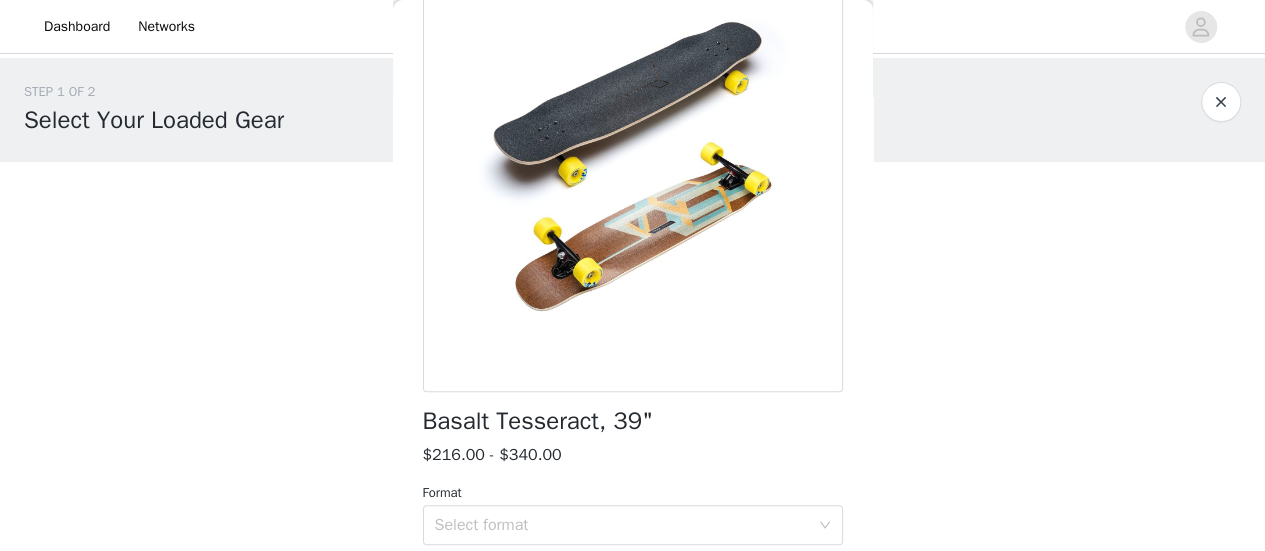 scroll, scrollTop: 688, scrollLeft: 0, axis: vertical 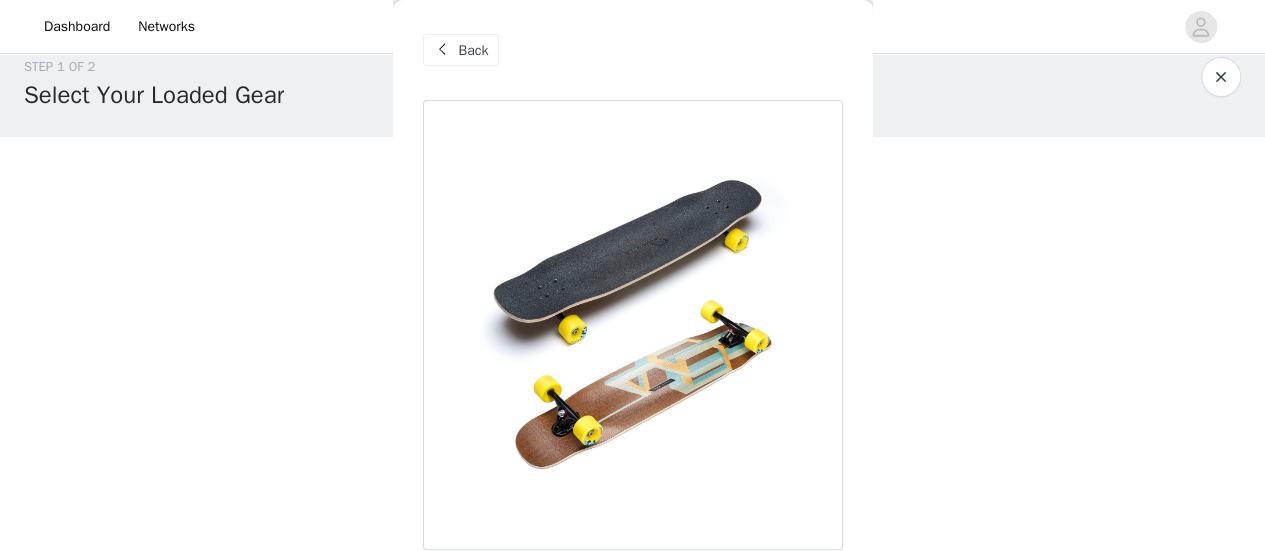 click at bounding box center (633, 325) 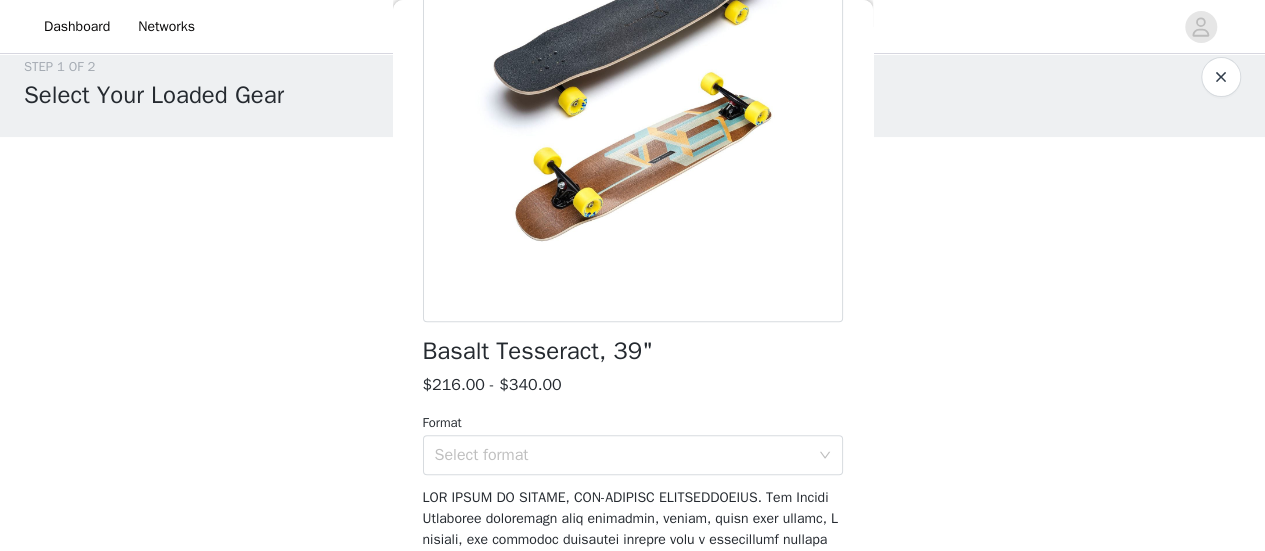 scroll, scrollTop: 230, scrollLeft: 0, axis: vertical 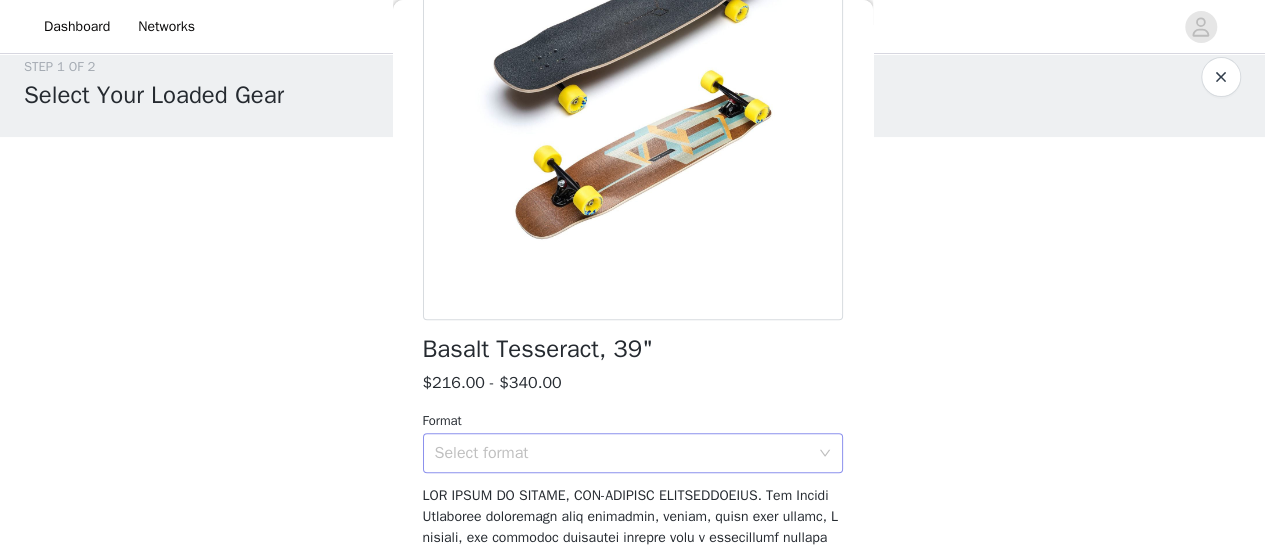 click on "Select format" at bounding box center [622, 453] 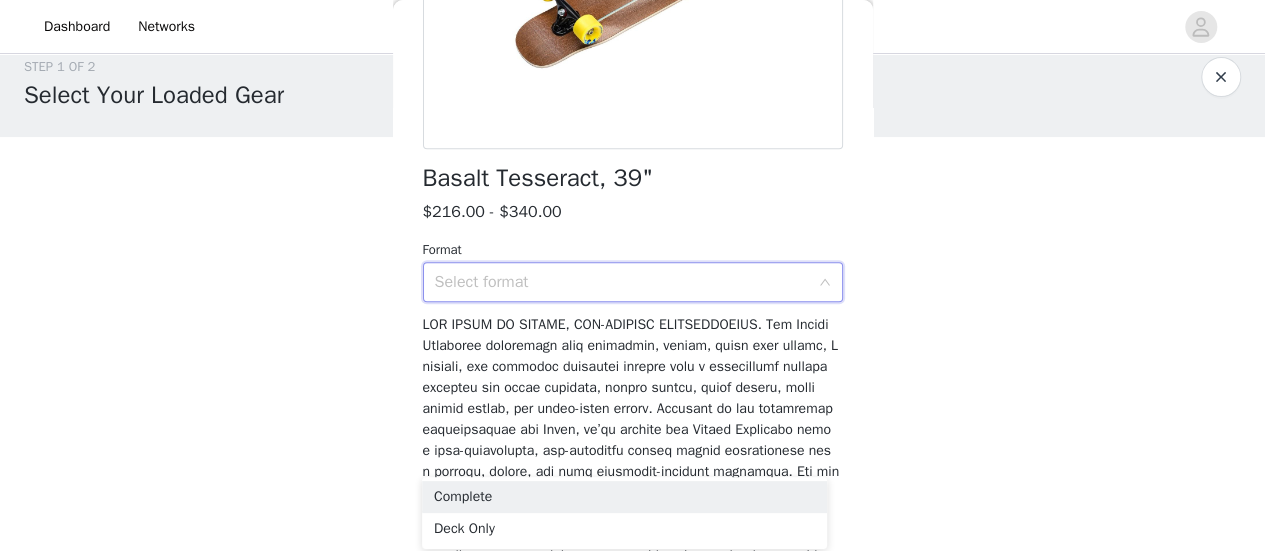 scroll, scrollTop: 402, scrollLeft: 0, axis: vertical 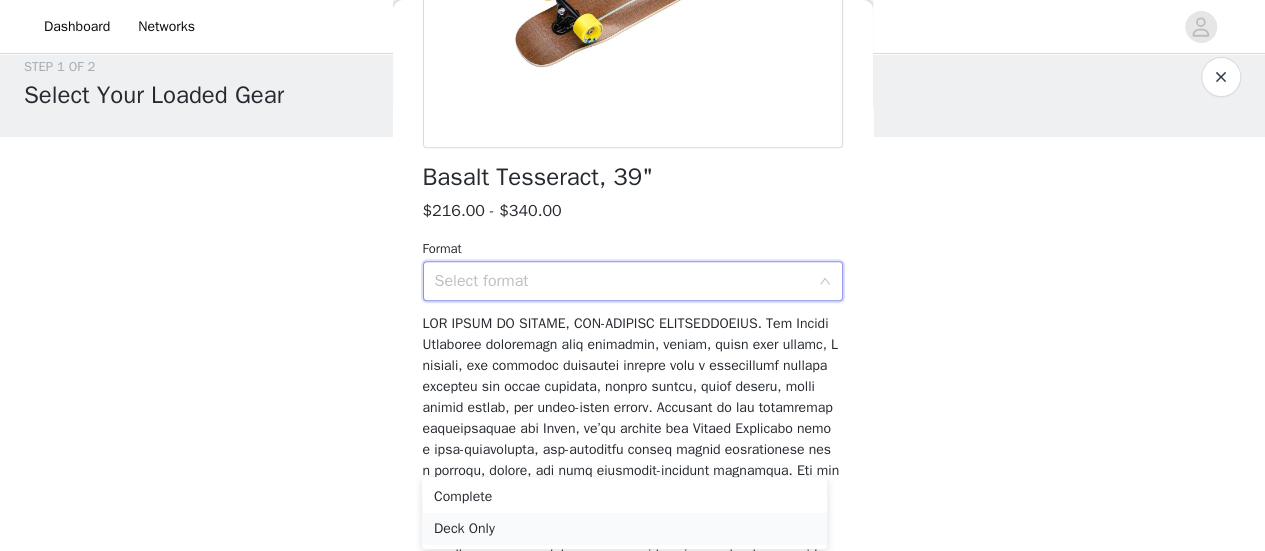 click on "Deck Only" at bounding box center (624, 529) 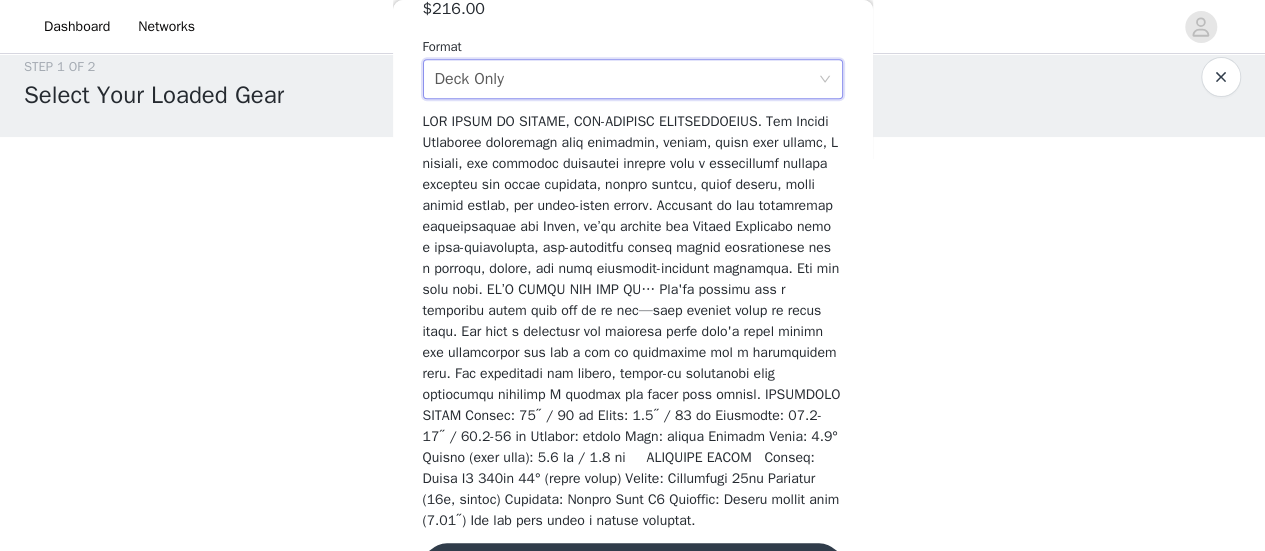 scroll, scrollTop: 601, scrollLeft: 0, axis: vertical 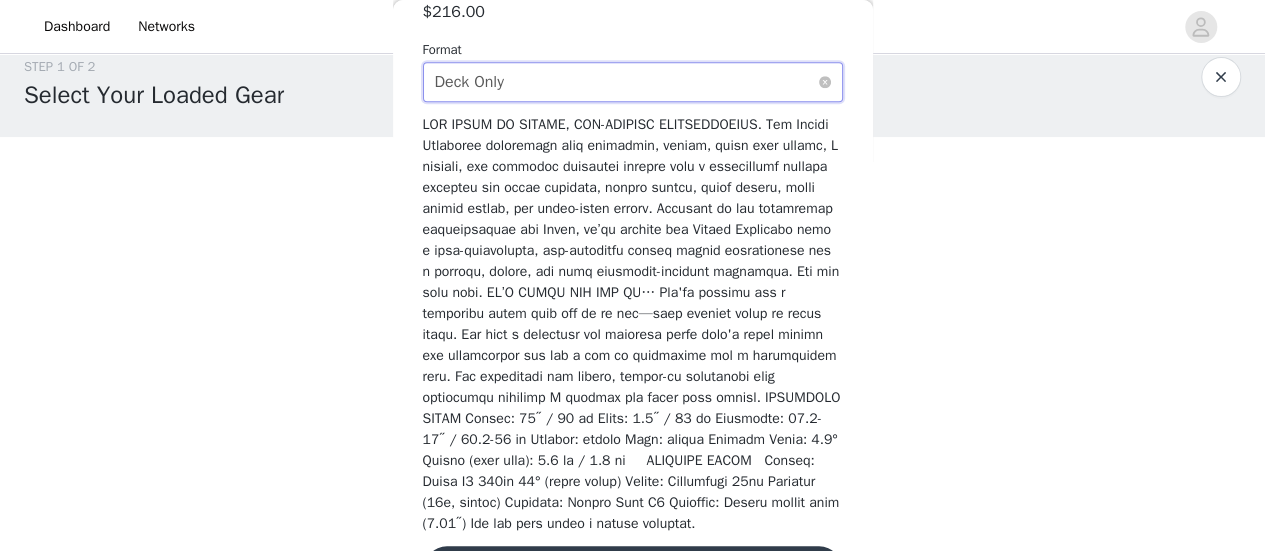 click on "Select format Deck Only" at bounding box center [633, 82] 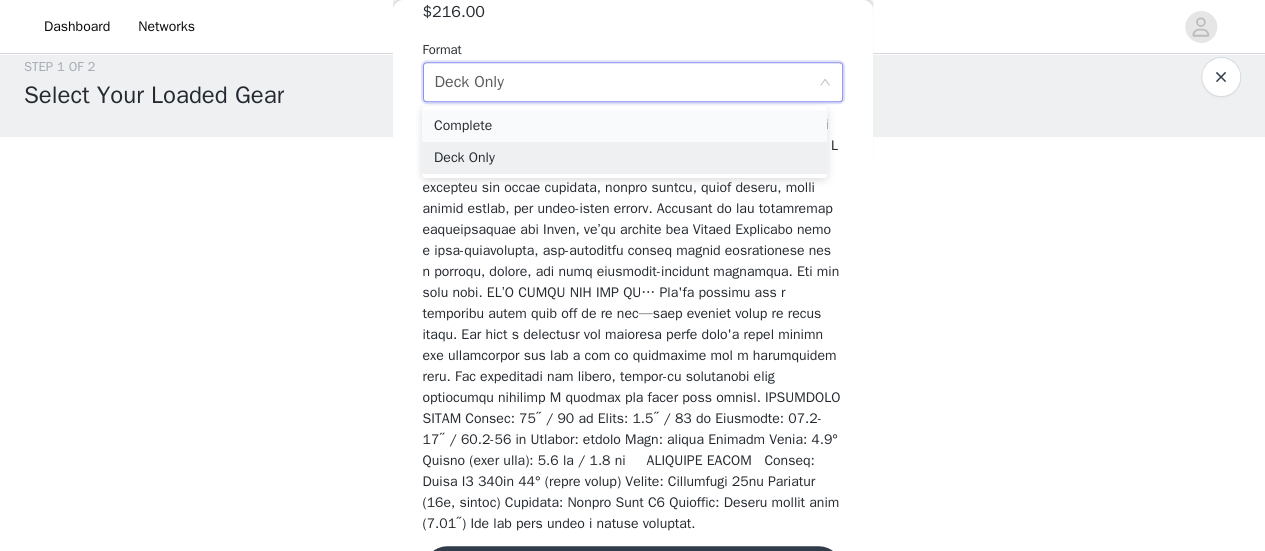 click on "Complete" at bounding box center [624, 126] 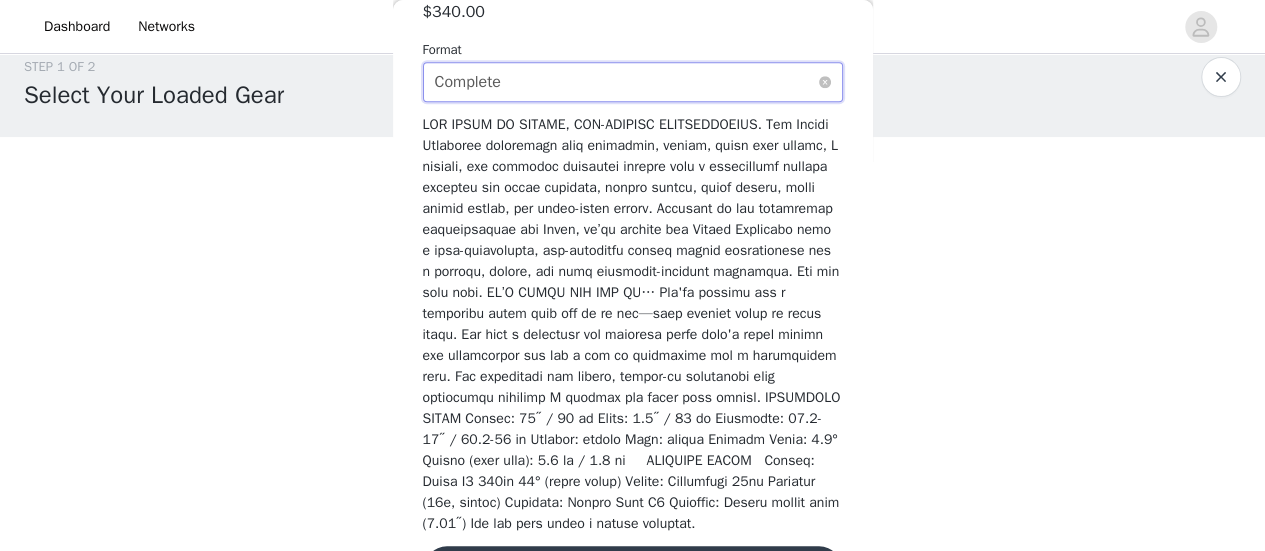 click on "Select format Complete" at bounding box center [633, 82] 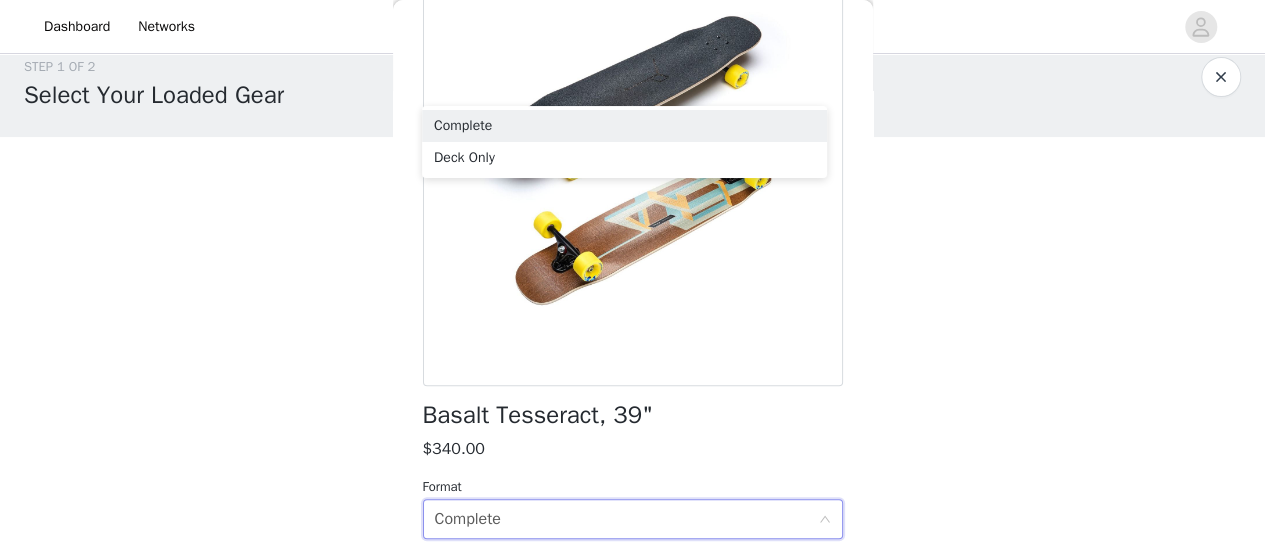 scroll, scrollTop: 0, scrollLeft: 0, axis: both 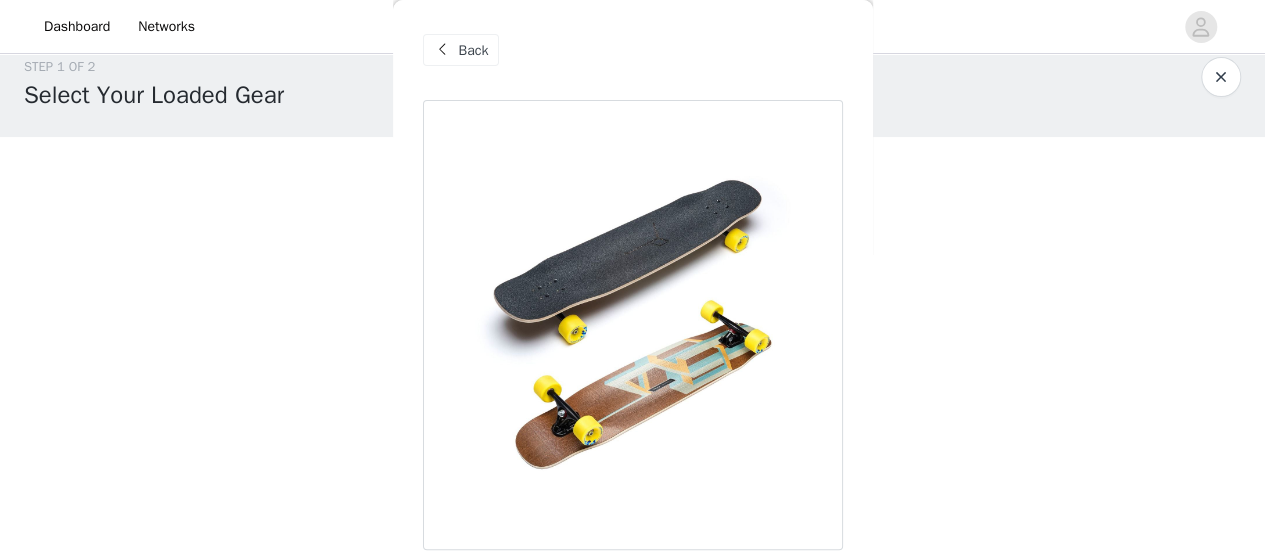 click at bounding box center [443, 50] 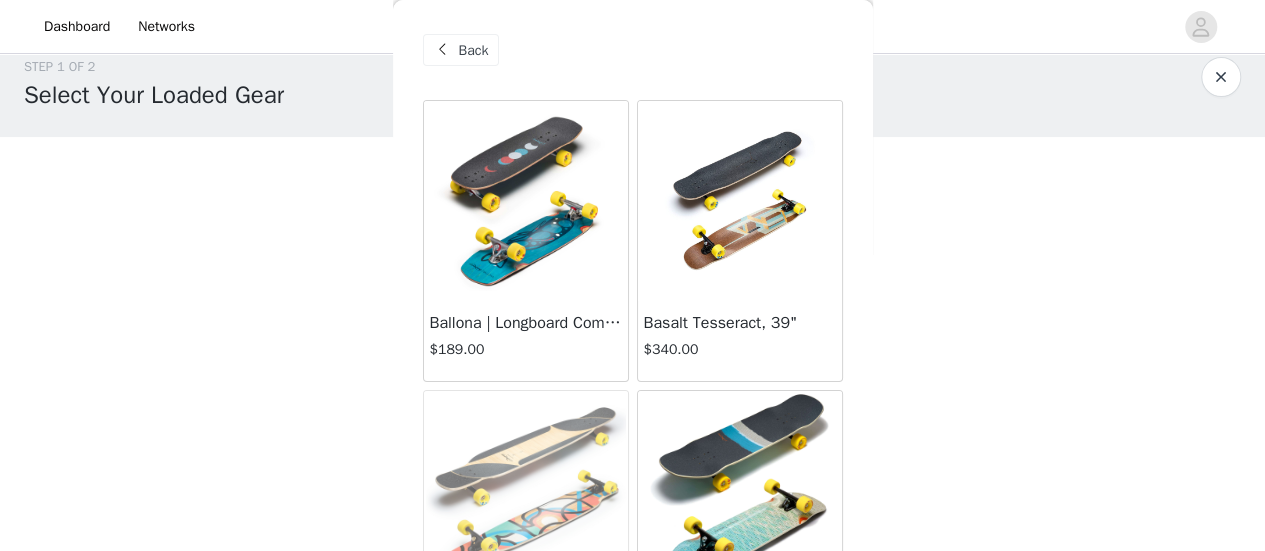 scroll, scrollTop: 0, scrollLeft: 0, axis: both 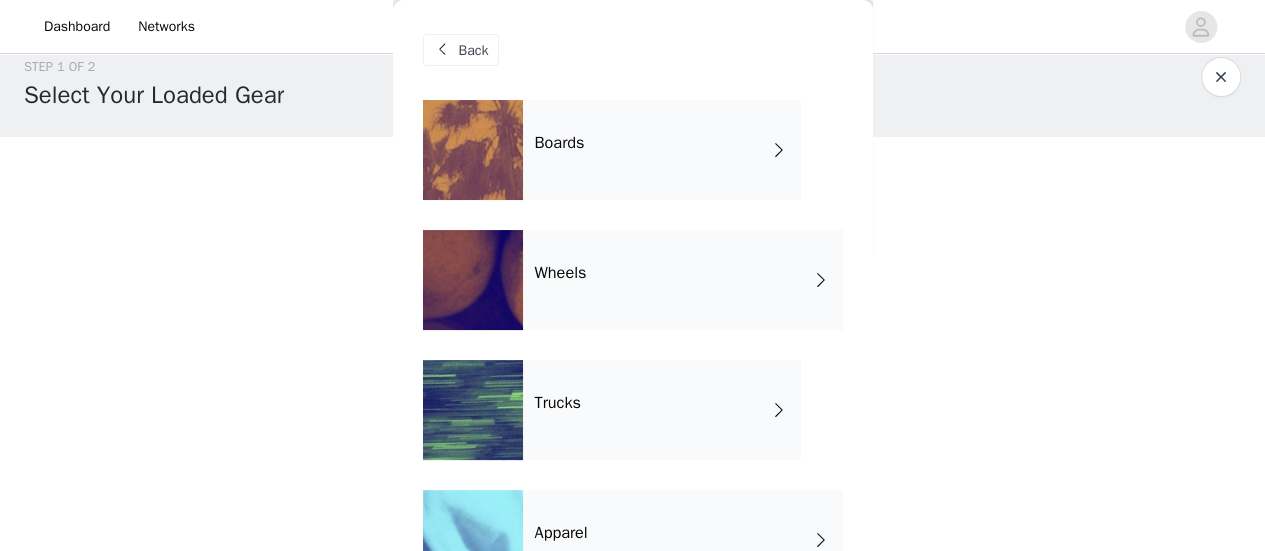 click at bounding box center (443, 50) 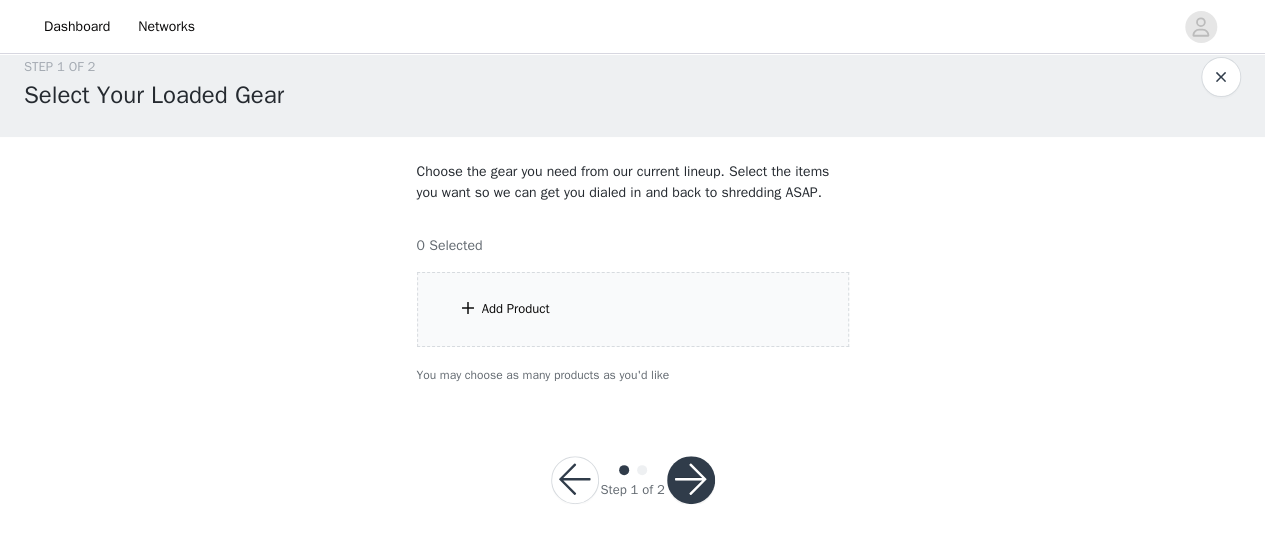 click at bounding box center [691, 480] 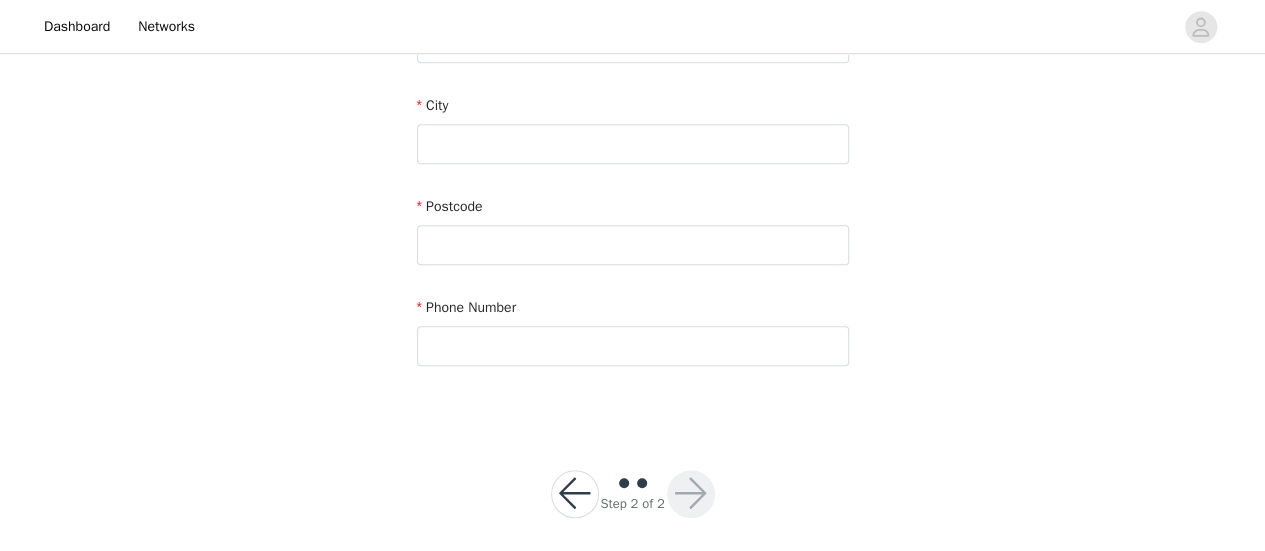 scroll, scrollTop: 710, scrollLeft: 0, axis: vertical 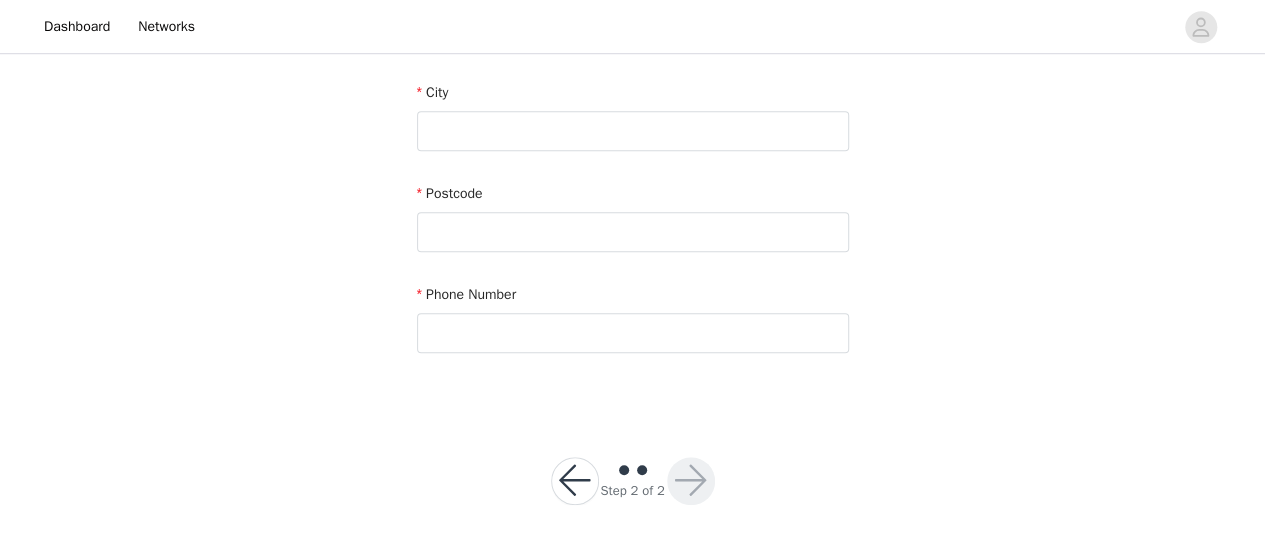 click on "Step 2 of 2" at bounding box center (633, 481) 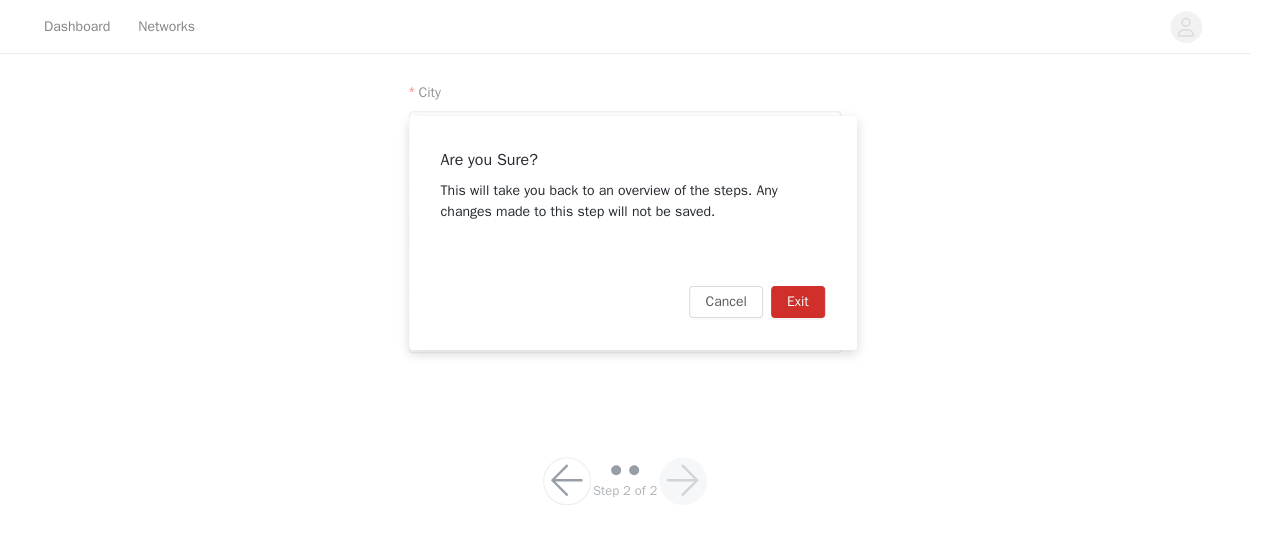 click on "Exit" at bounding box center (798, 302) 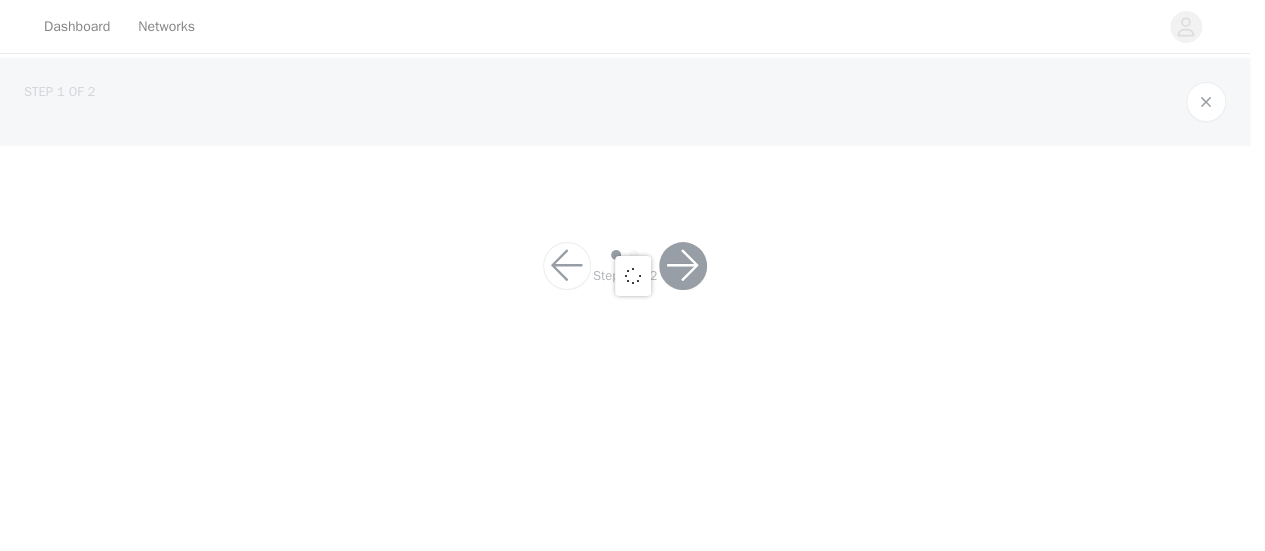 scroll, scrollTop: 0, scrollLeft: 0, axis: both 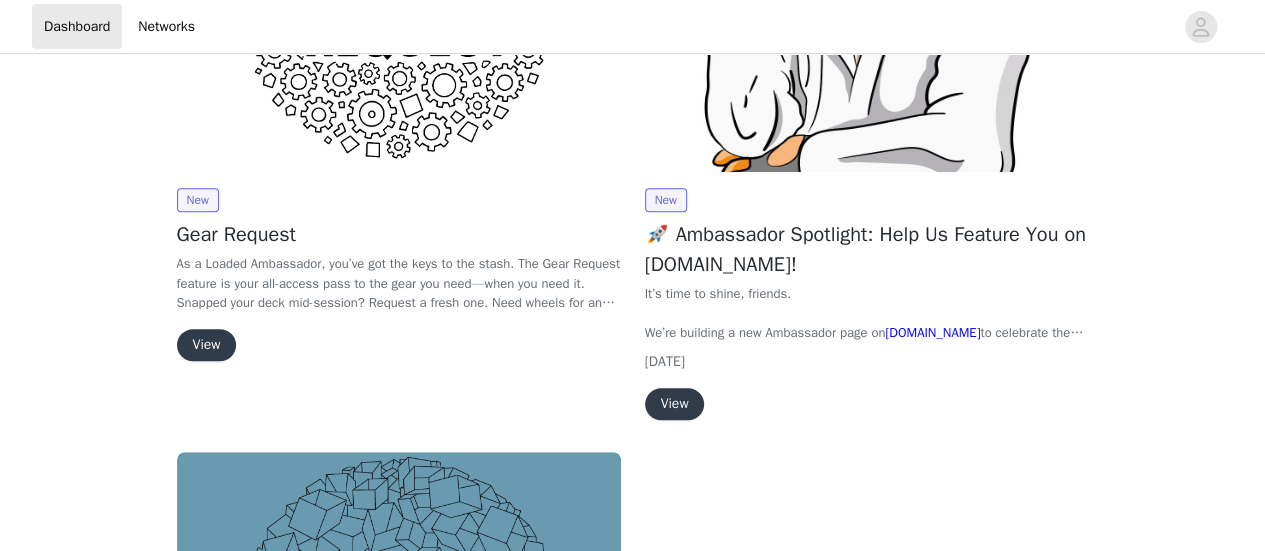 click on "View" at bounding box center (207, 345) 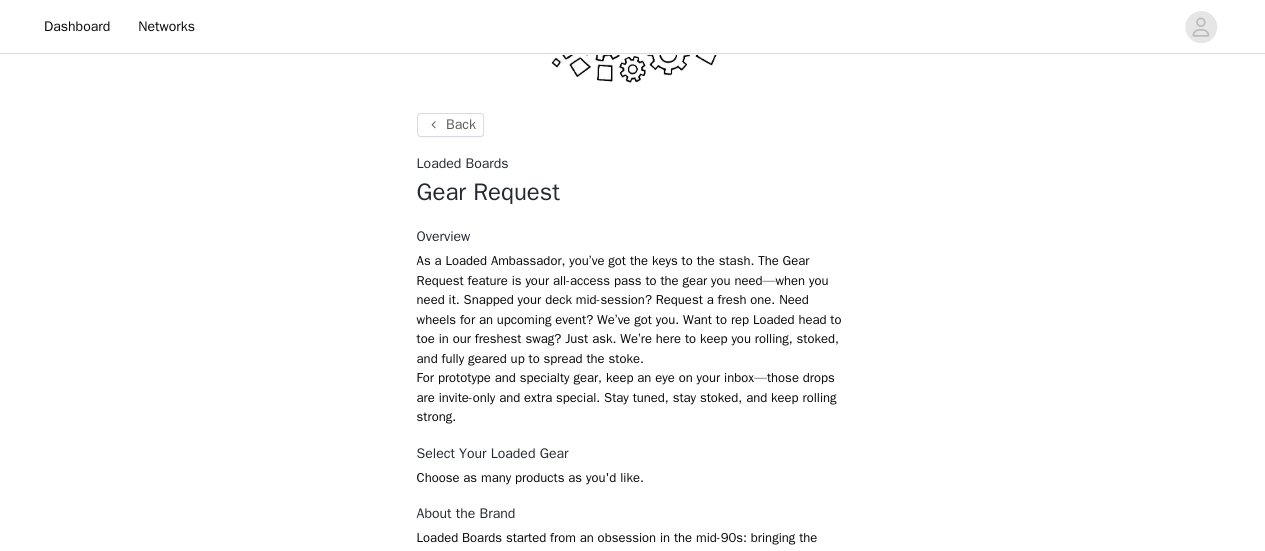 scroll, scrollTop: 628, scrollLeft: 0, axis: vertical 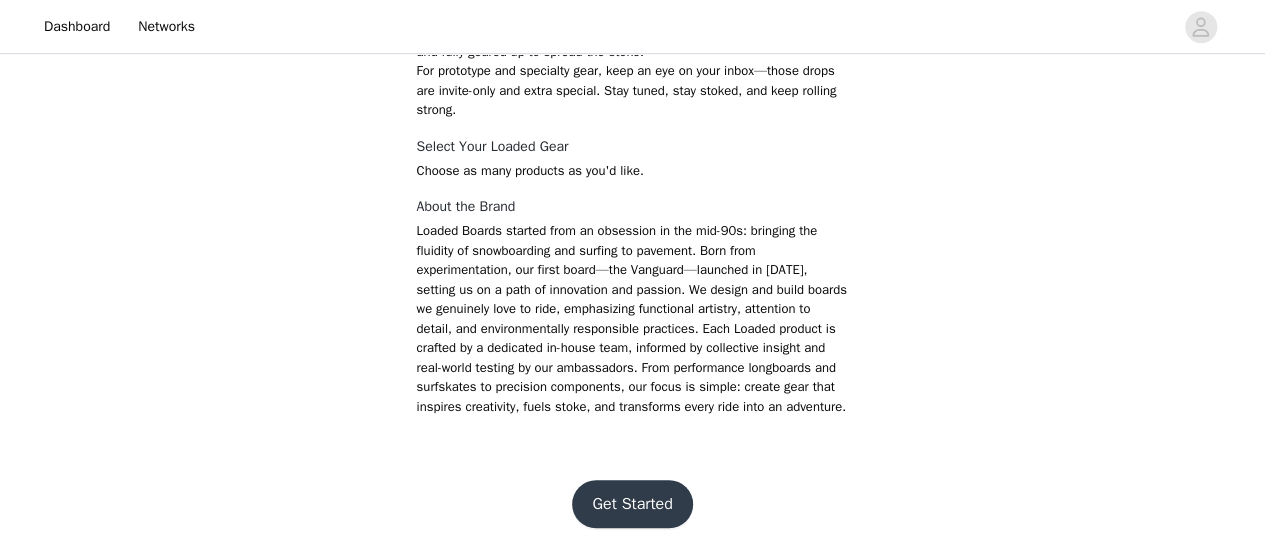 click on "Get Started" at bounding box center (632, 504) 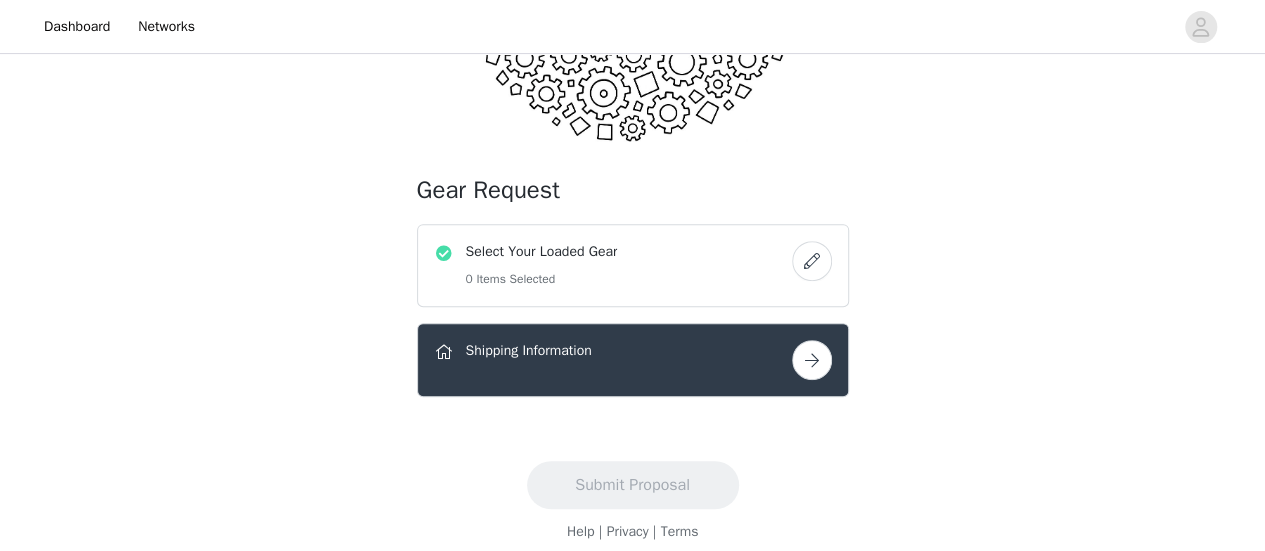 scroll, scrollTop: 275, scrollLeft: 0, axis: vertical 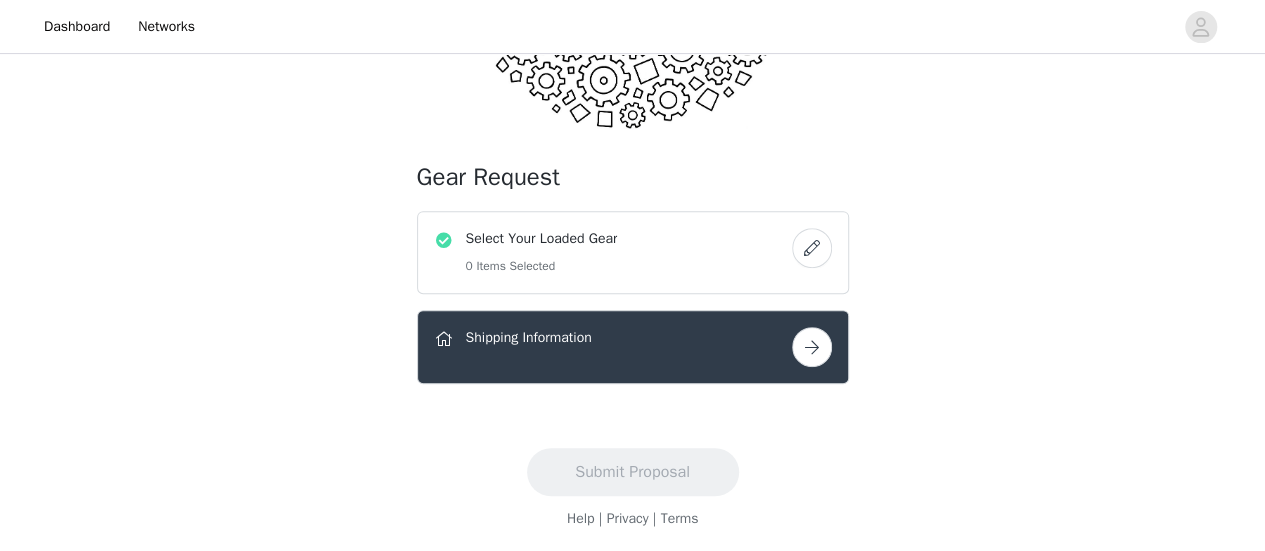click at bounding box center [812, 248] 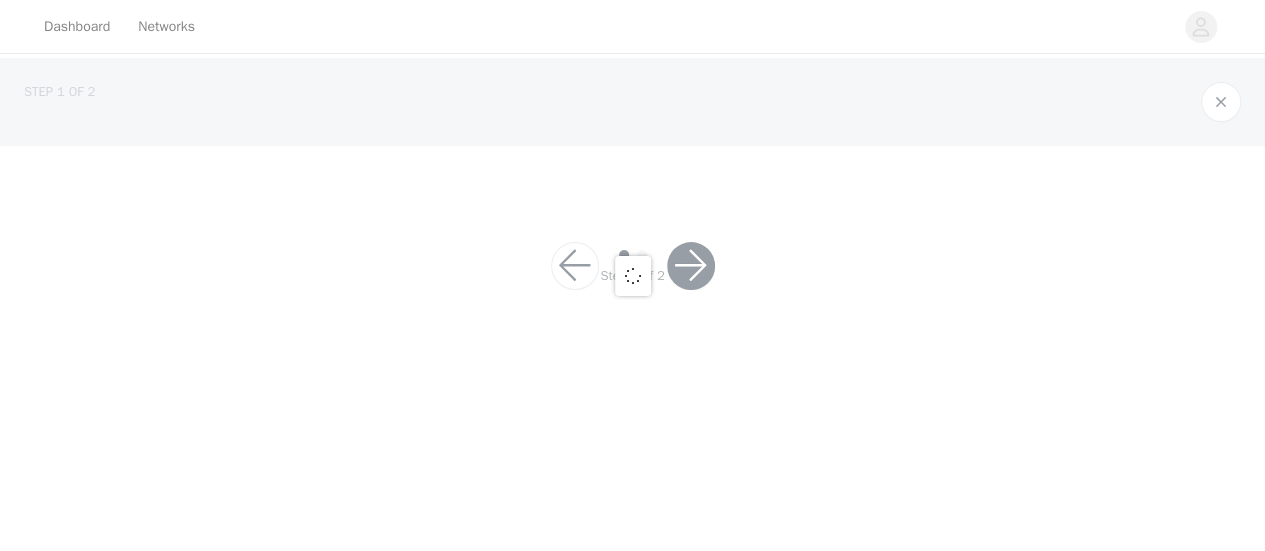 scroll, scrollTop: 0, scrollLeft: 0, axis: both 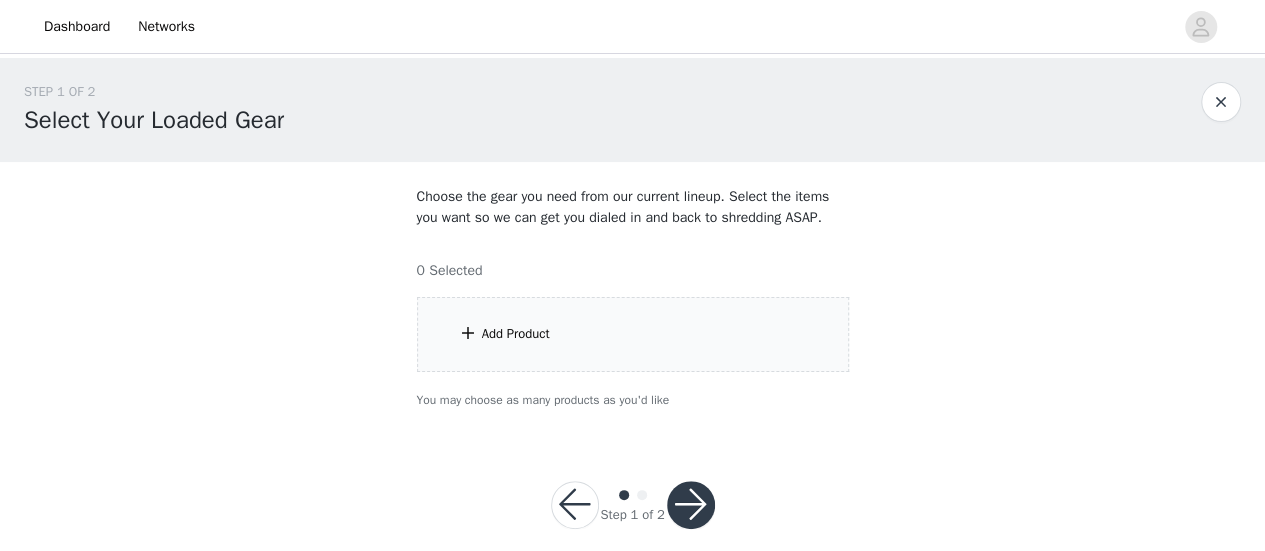 click on "Add Product" at bounding box center [516, 334] 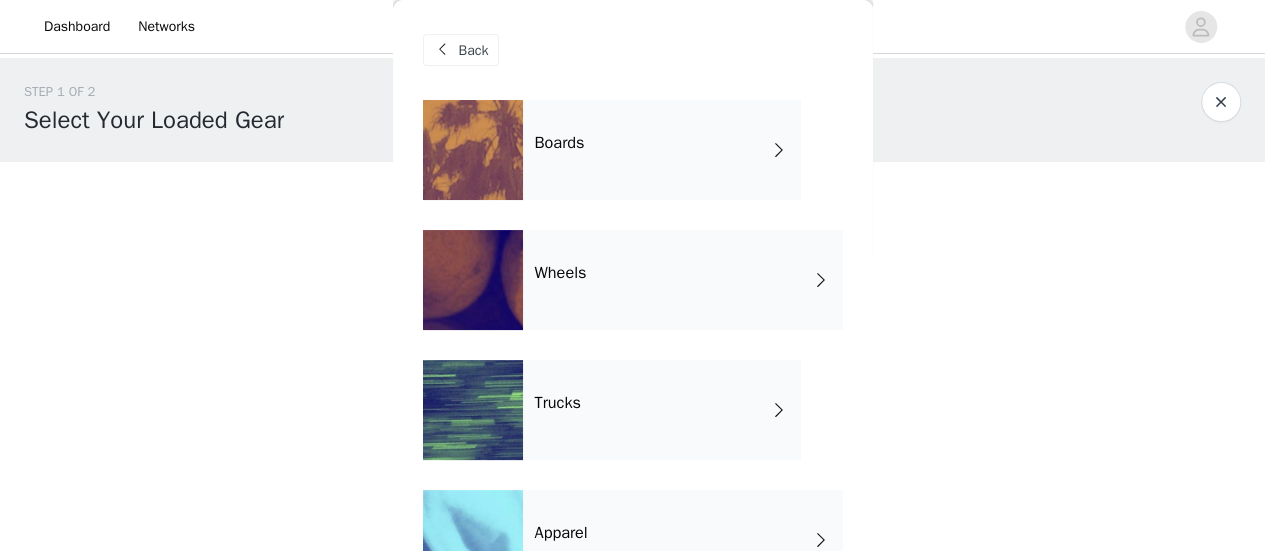 click on "Boards" at bounding box center [662, 150] 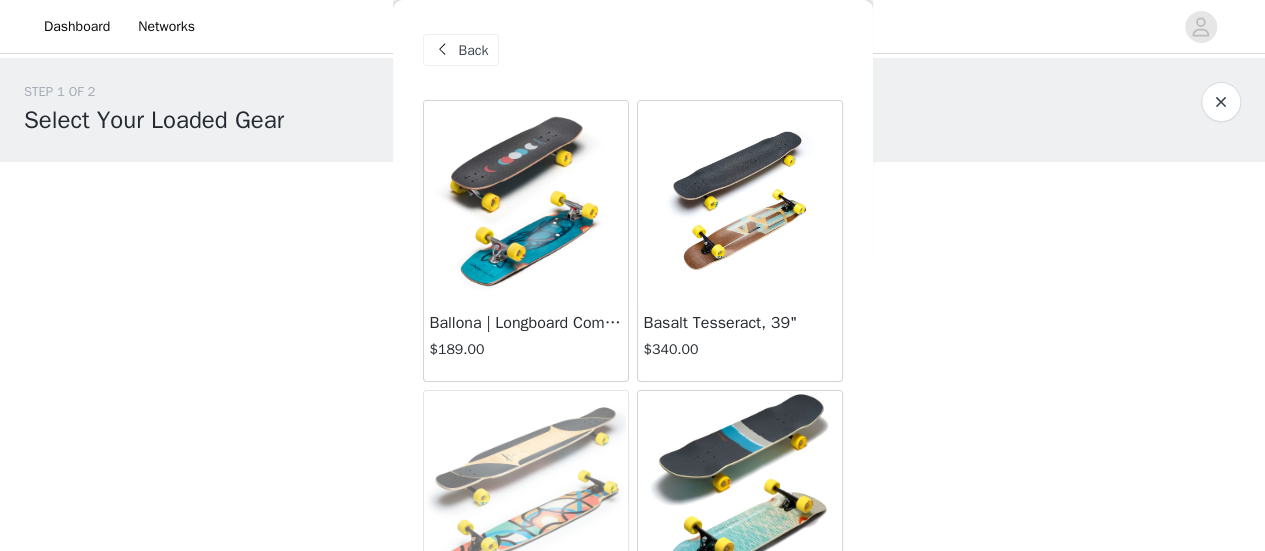scroll, scrollTop: 25, scrollLeft: 0, axis: vertical 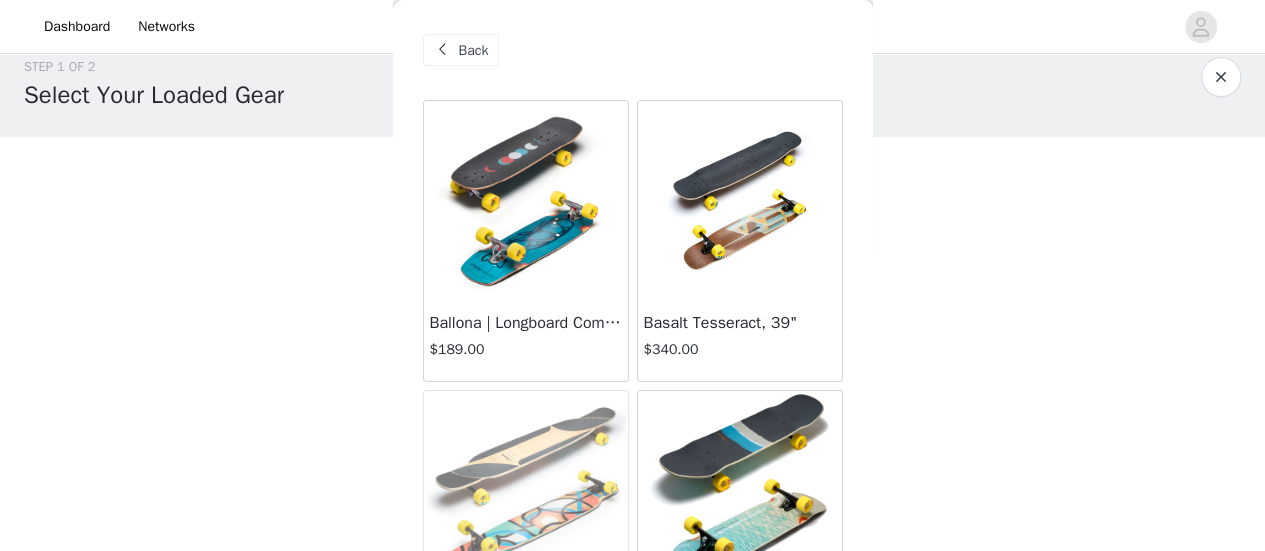 click at bounding box center [443, 50] 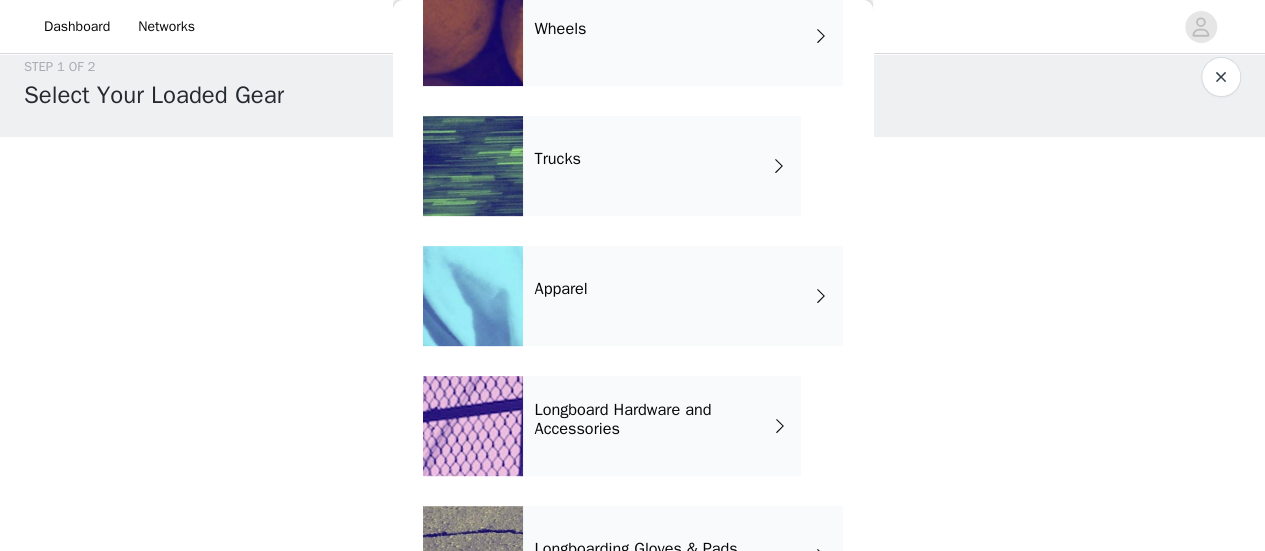 scroll, scrollTop: 232, scrollLeft: 0, axis: vertical 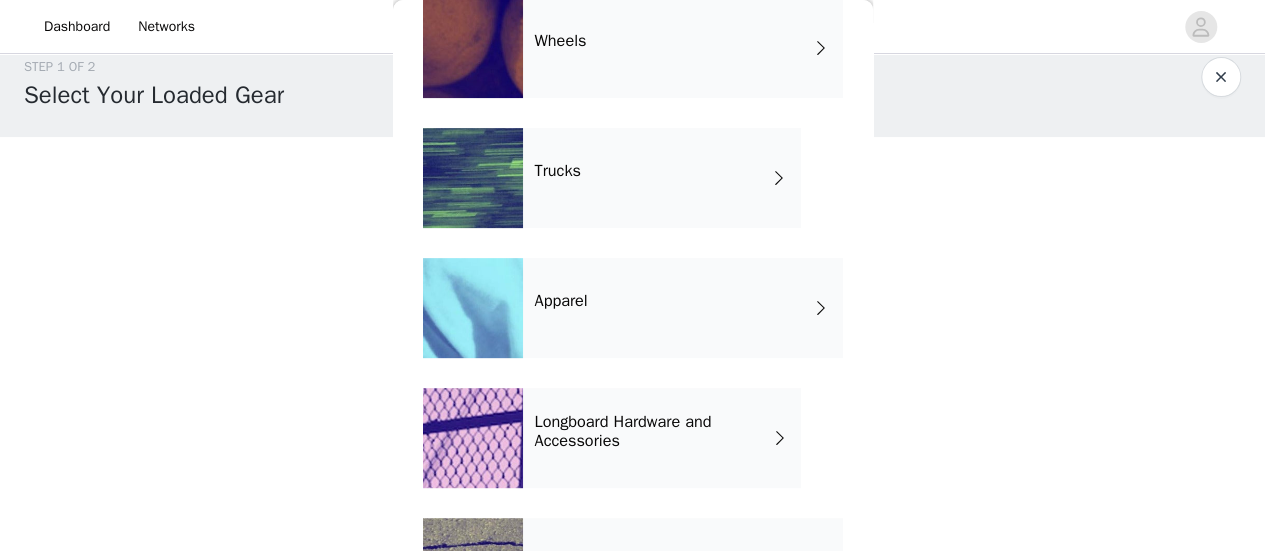 click at bounding box center (1221, 77) 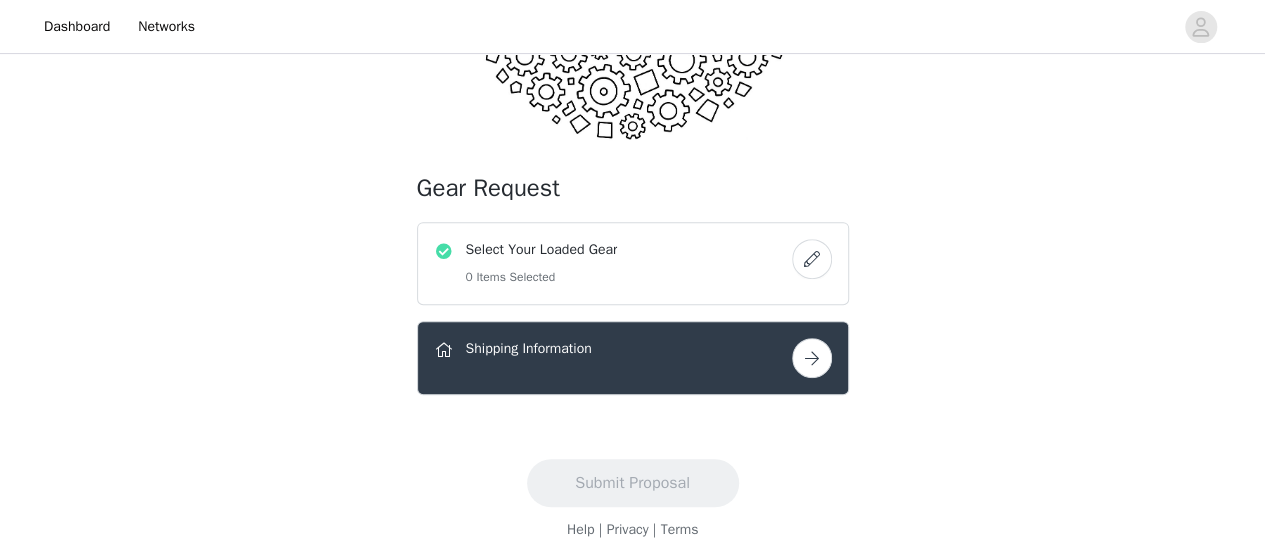 scroll, scrollTop: 275, scrollLeft: 0, axis: vertical 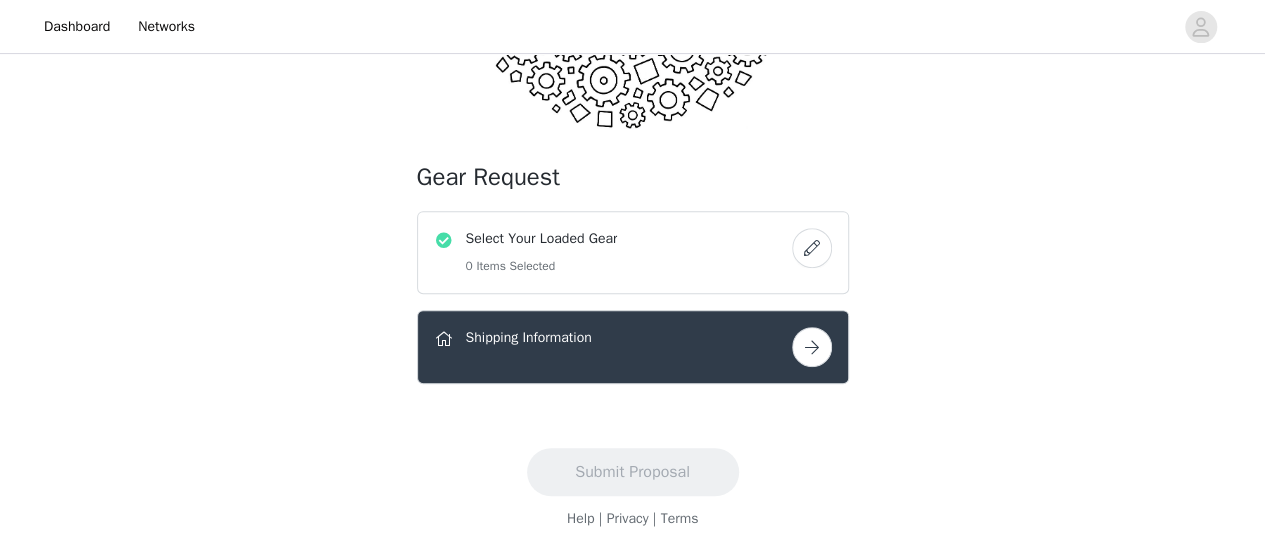 click at bounding box center (812, 248) 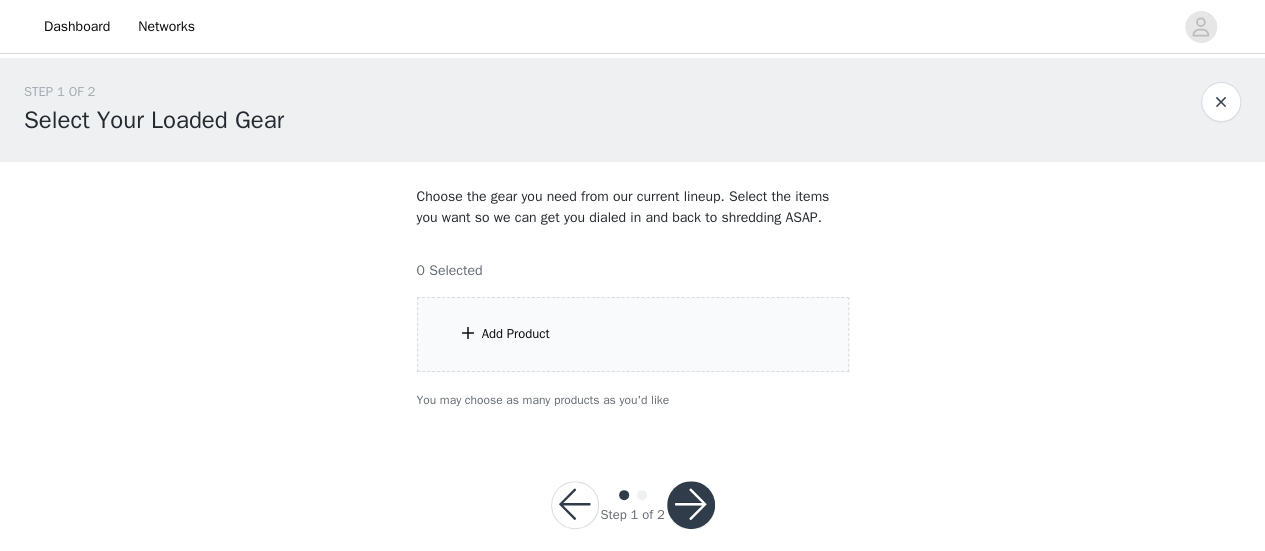 click on "Add Product" at bounding box center (516, 334) 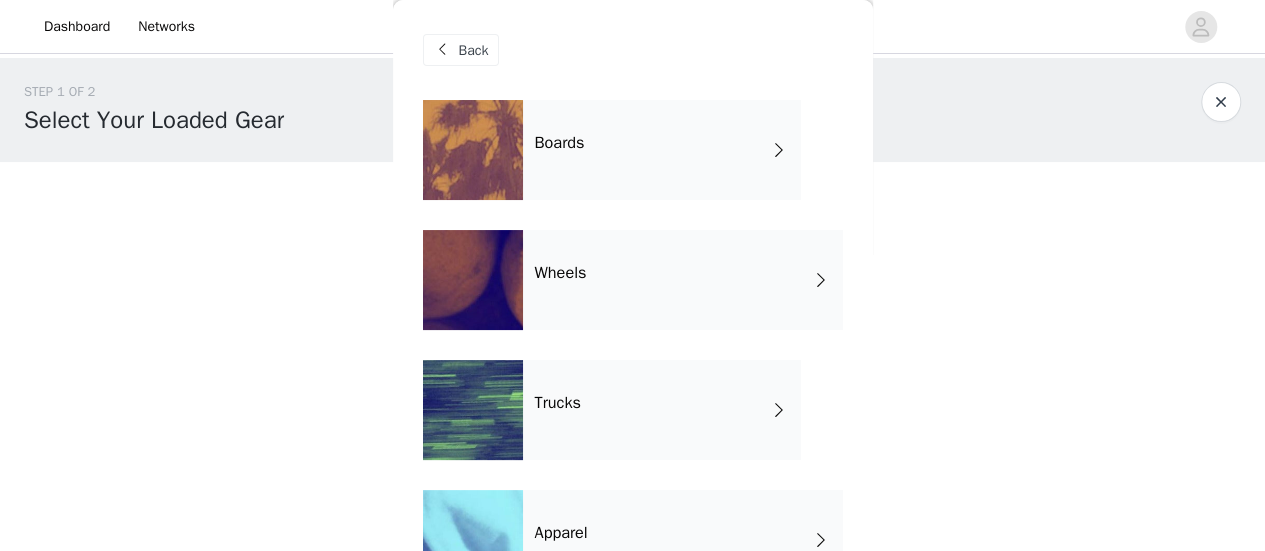click on "Boards" at bounding box center [662, 150] 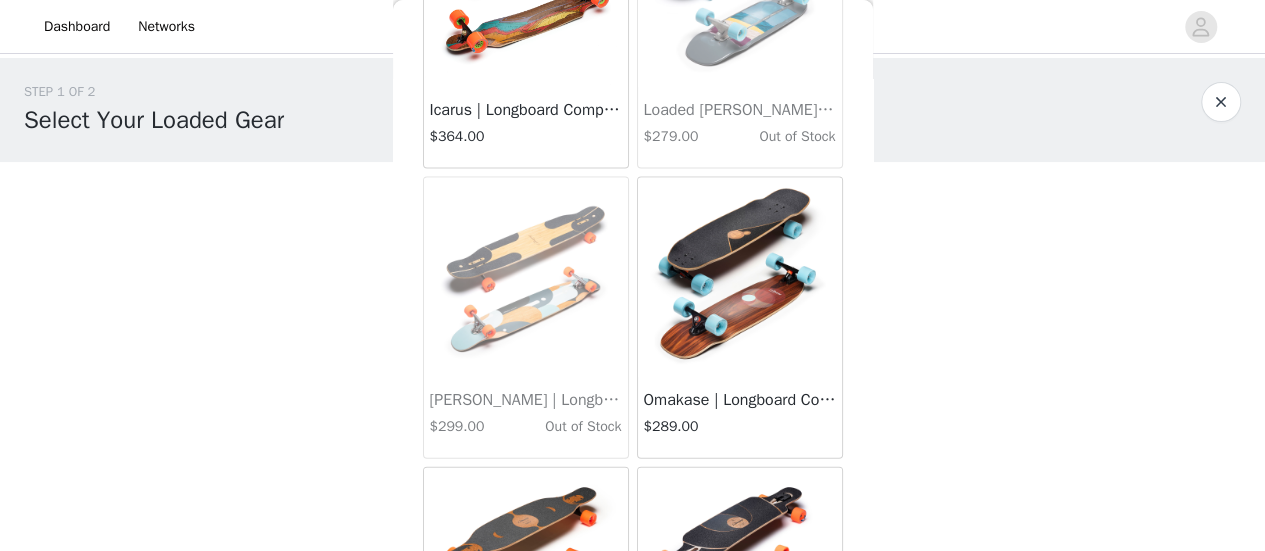 scroll, scrollTop: 1954, scrollLeft: 0, axis: vertical 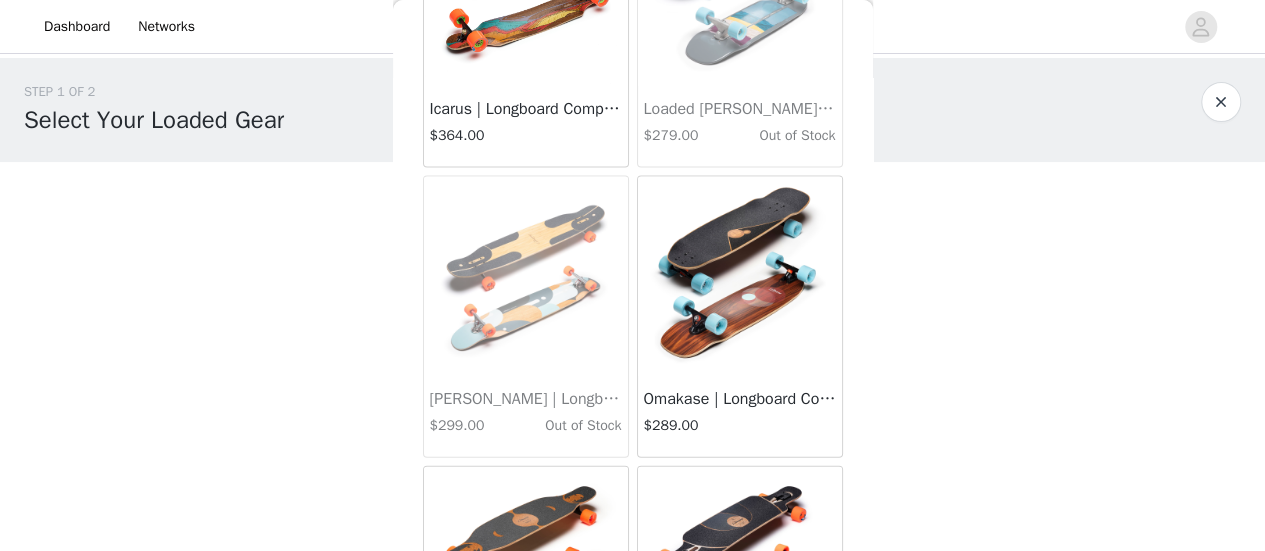 click at bounding box center (1221, 102) 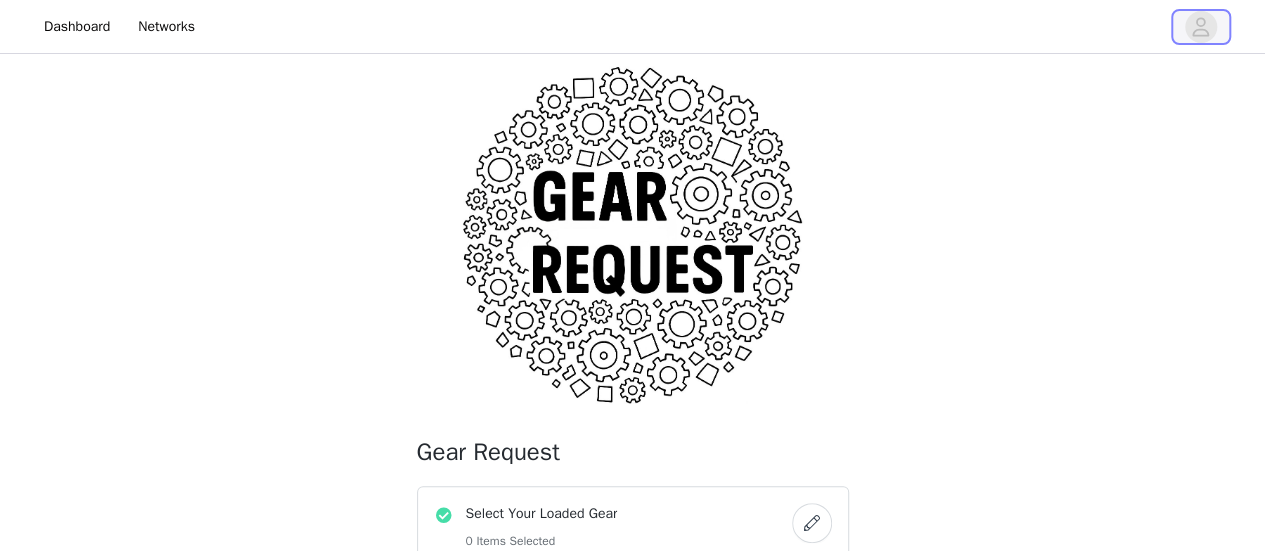 click at bounding box center [1201, 27] 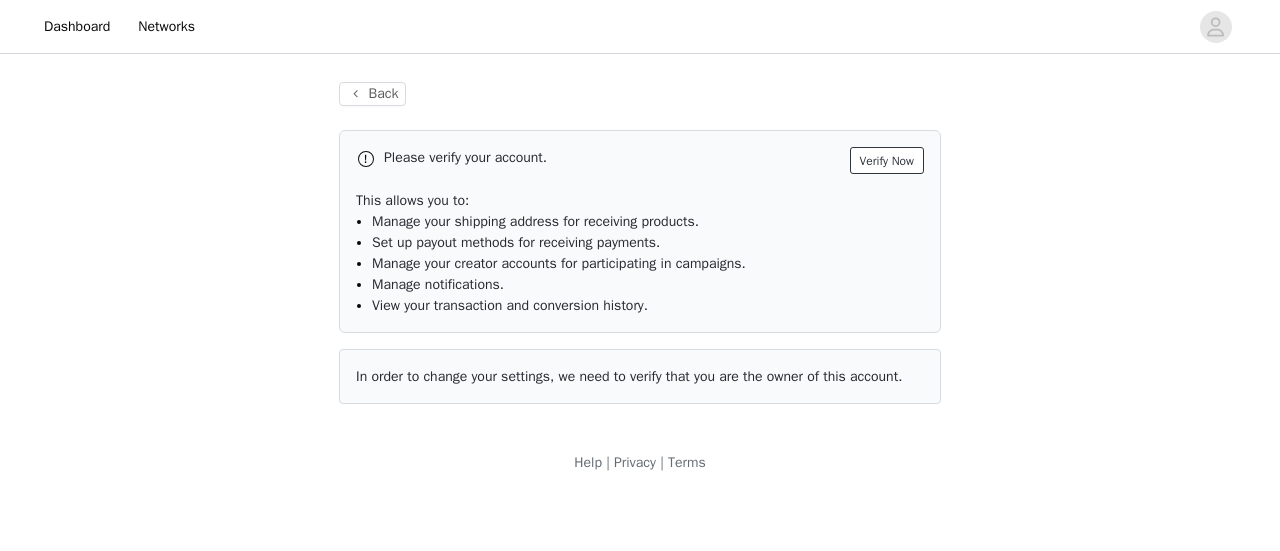 click on "Verify Now" at bounding box center [887, 160] 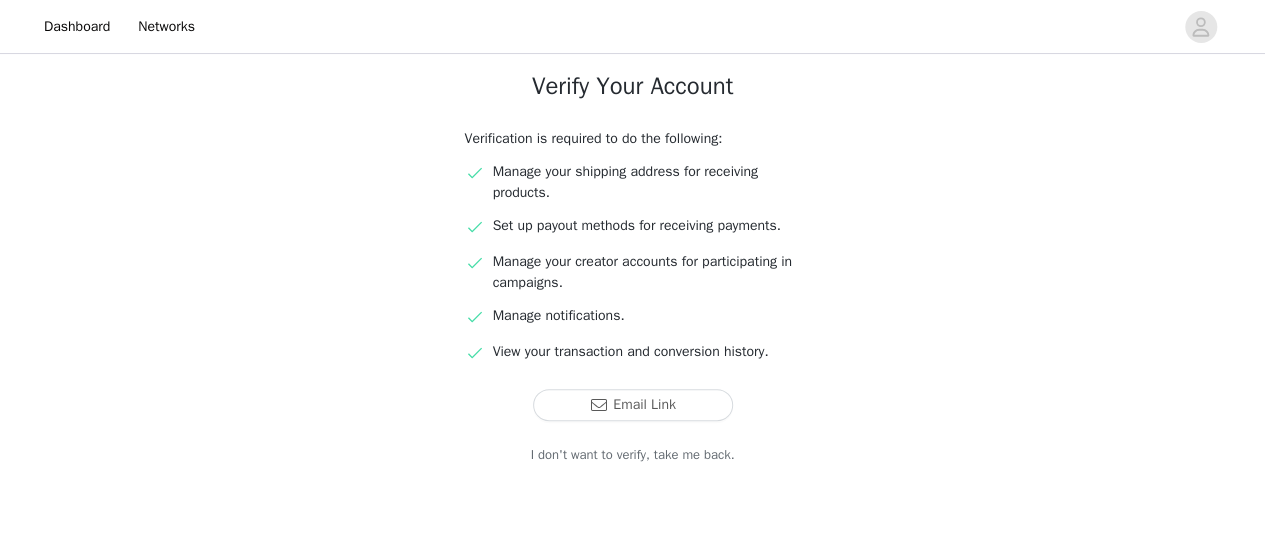 scroll, scrollTop: 166, scrollLeft: 0, axis: vertical 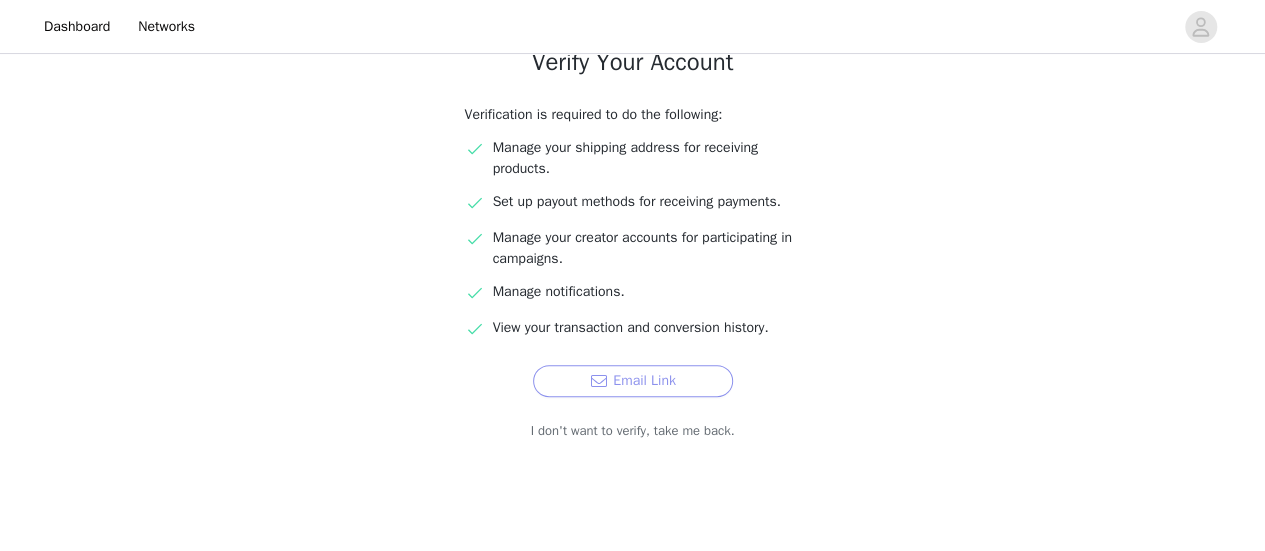 click on "Email Link" at bounding box center (633, 381) 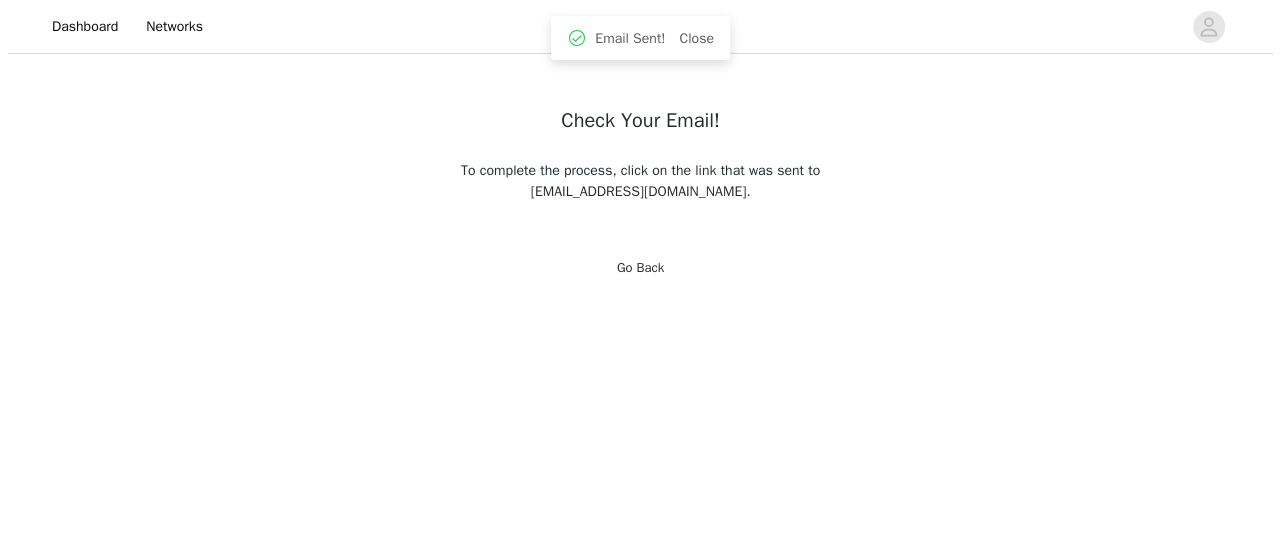scroll, scrollTop: 0, scrollLeft: 0, axis: both 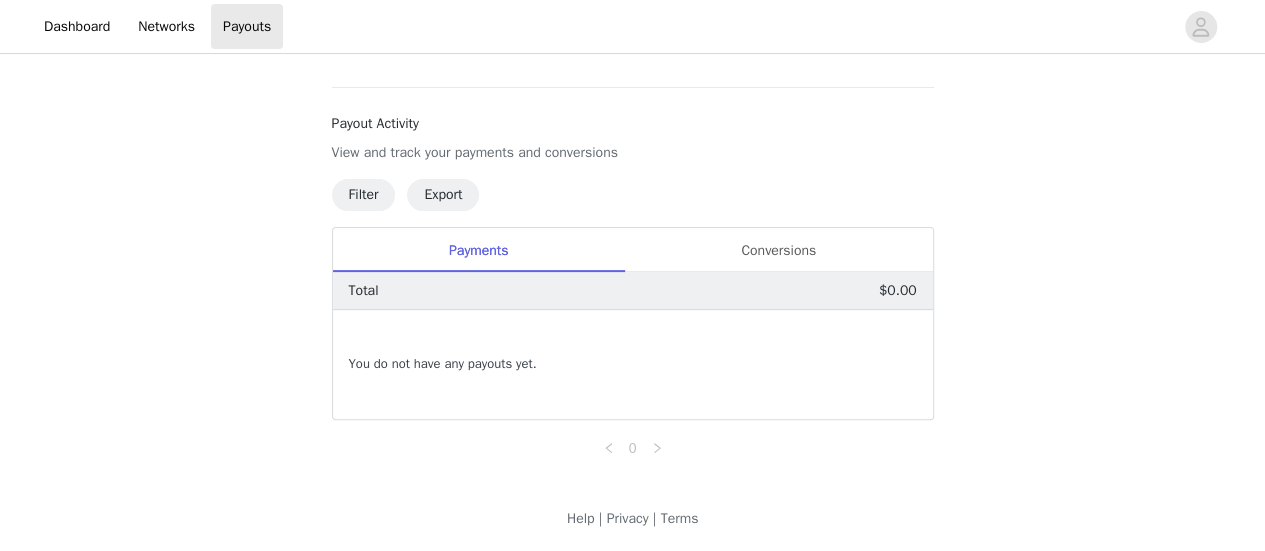 click on "You do not have any payouts yet." at bounding box center [443, 364] 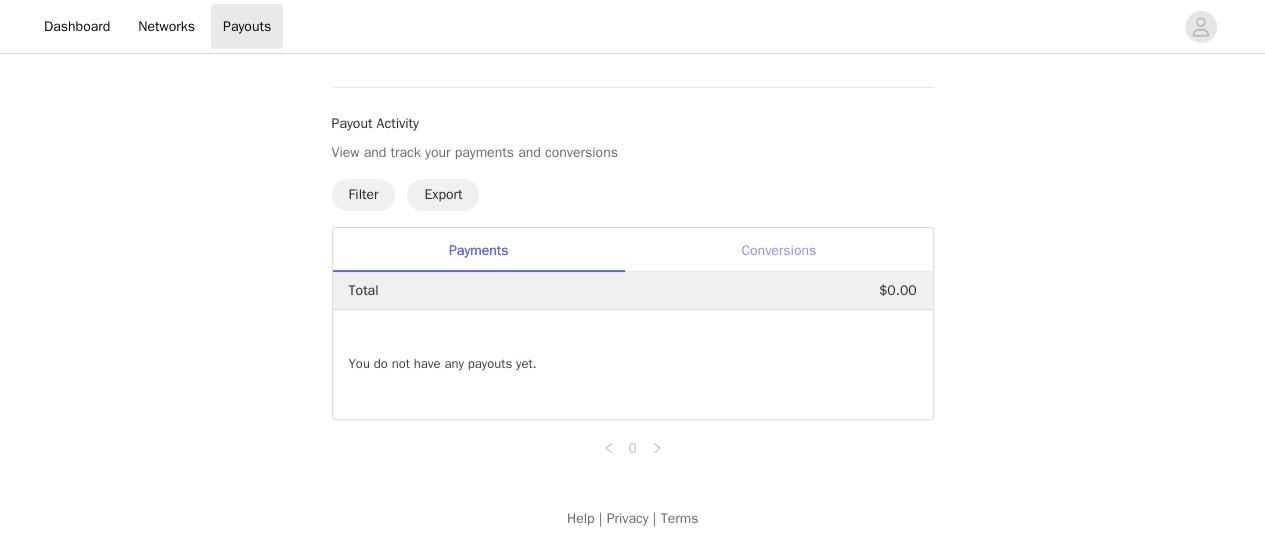 click on "Conversions" at bounding box center (779, 250) 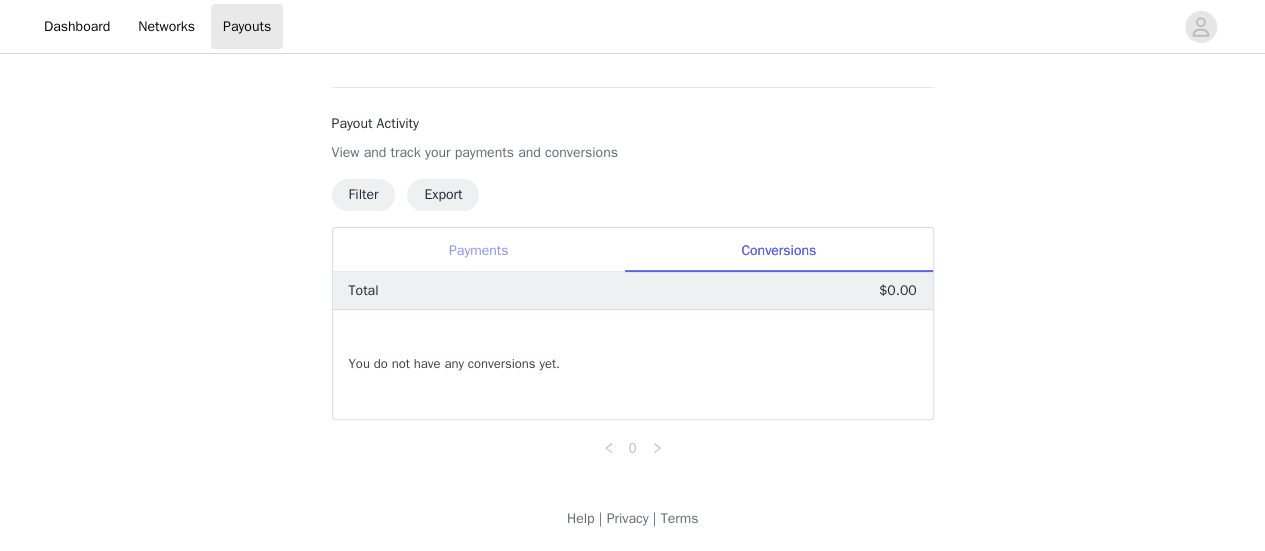 click on "Payments" at bounding box center [479, 250] 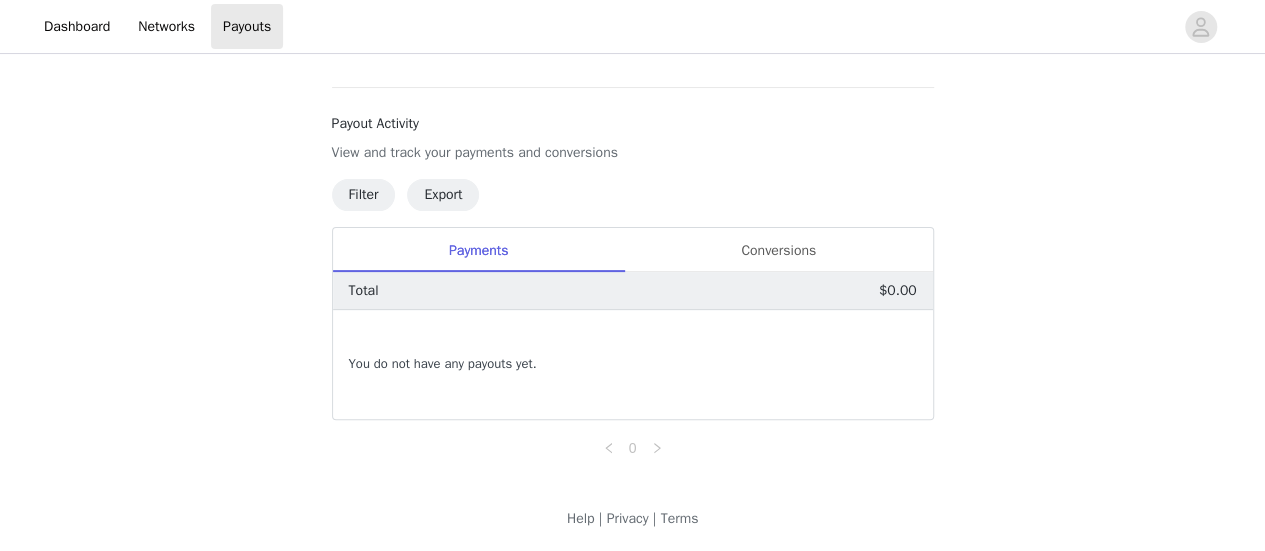 click 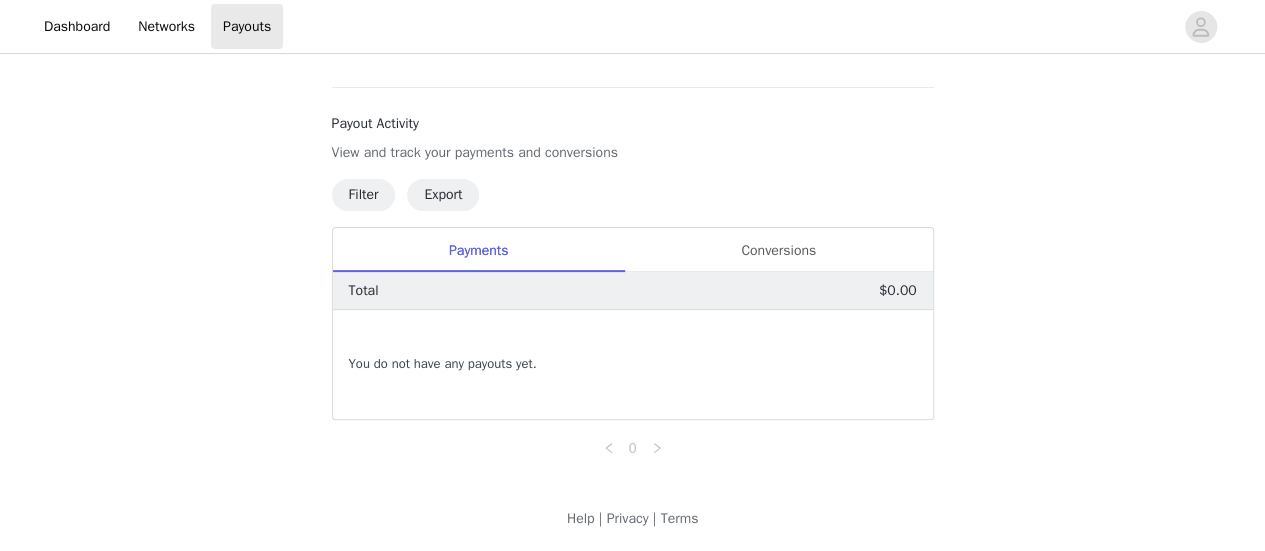 scroll, scrollTop: 0, scrollLeft: 0, axis: both 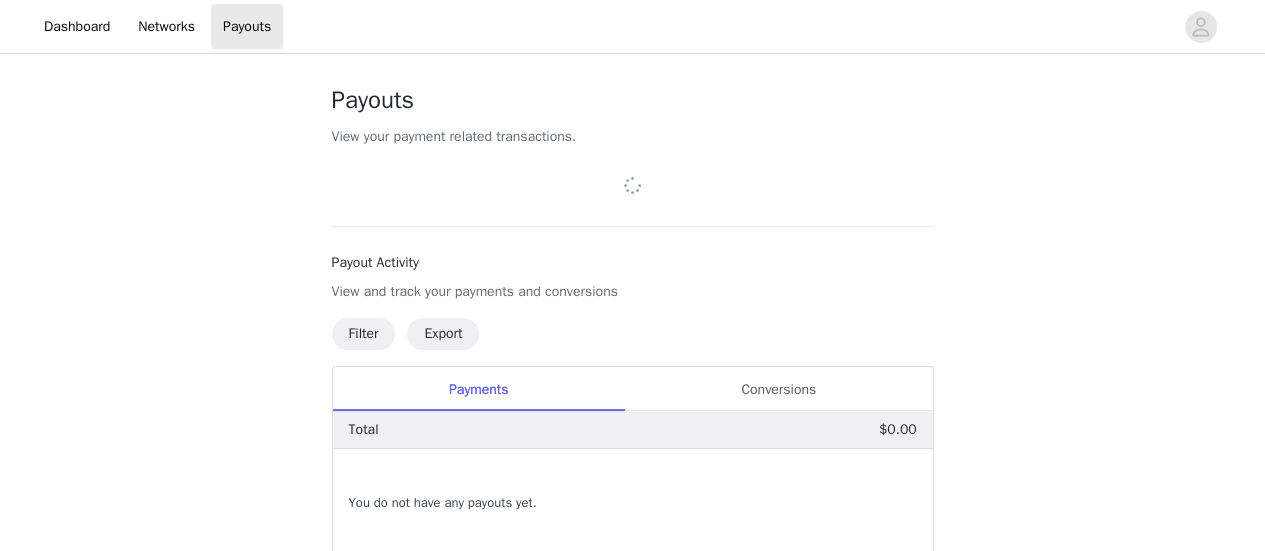 click on "View your payment related transactions." at bounding box center (633, 136) 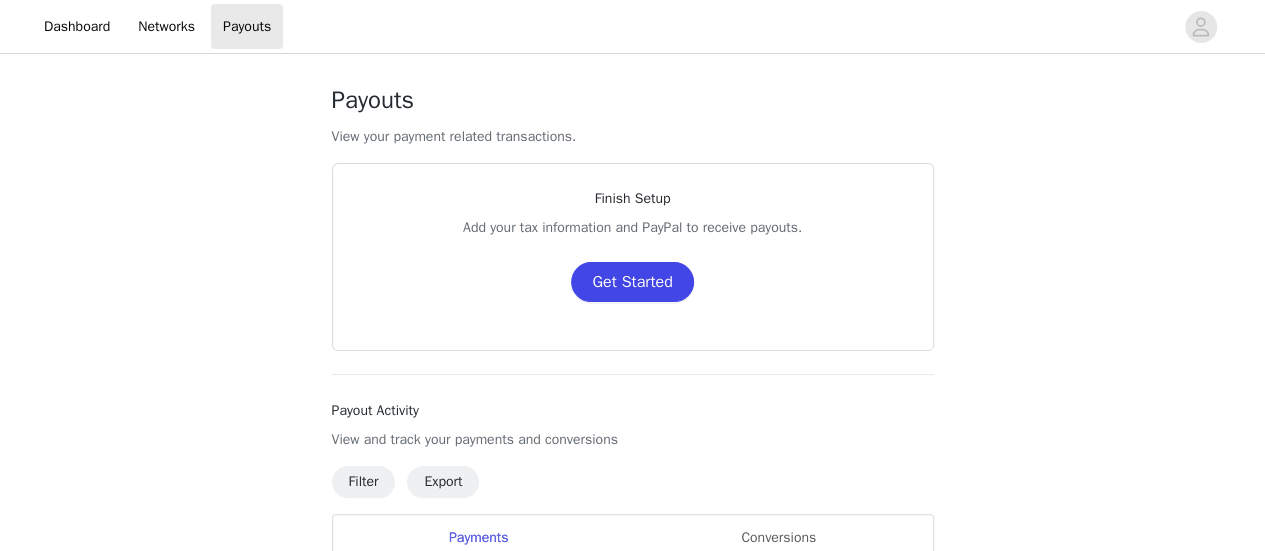 click on "Get Started" at bounding box center (632, 282) 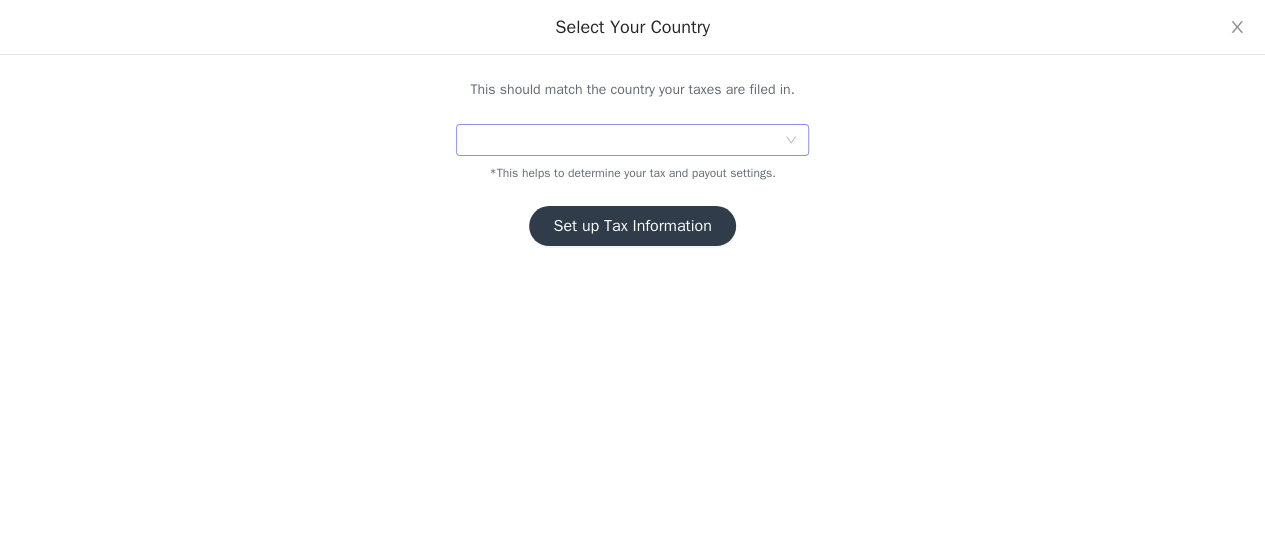 click 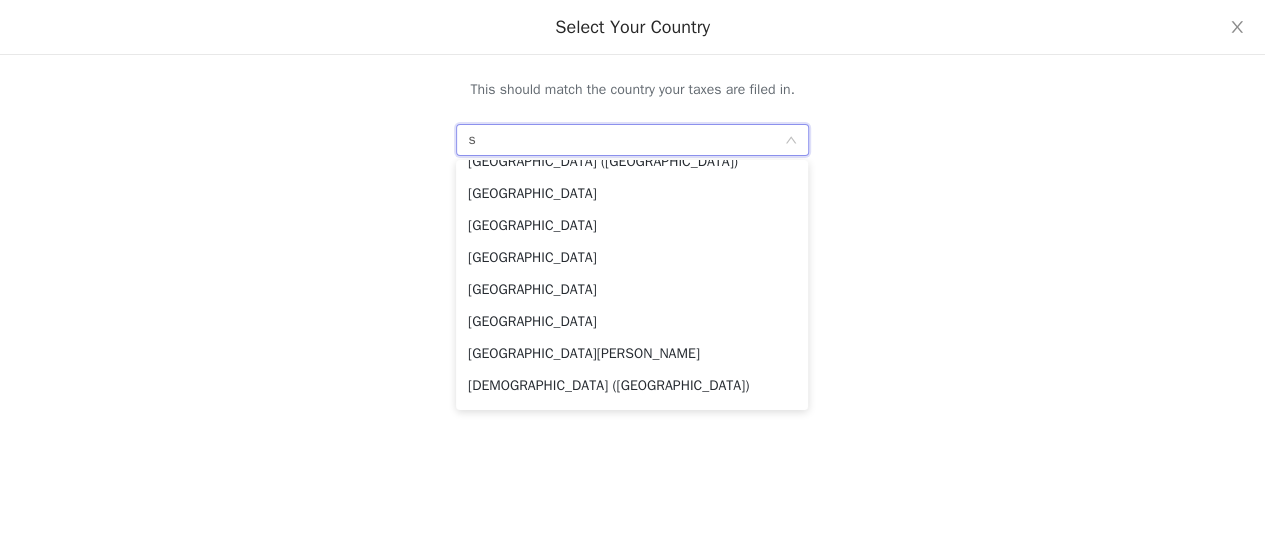 scroll, scrollTop: 0, scrollLeft: 0, axis: both 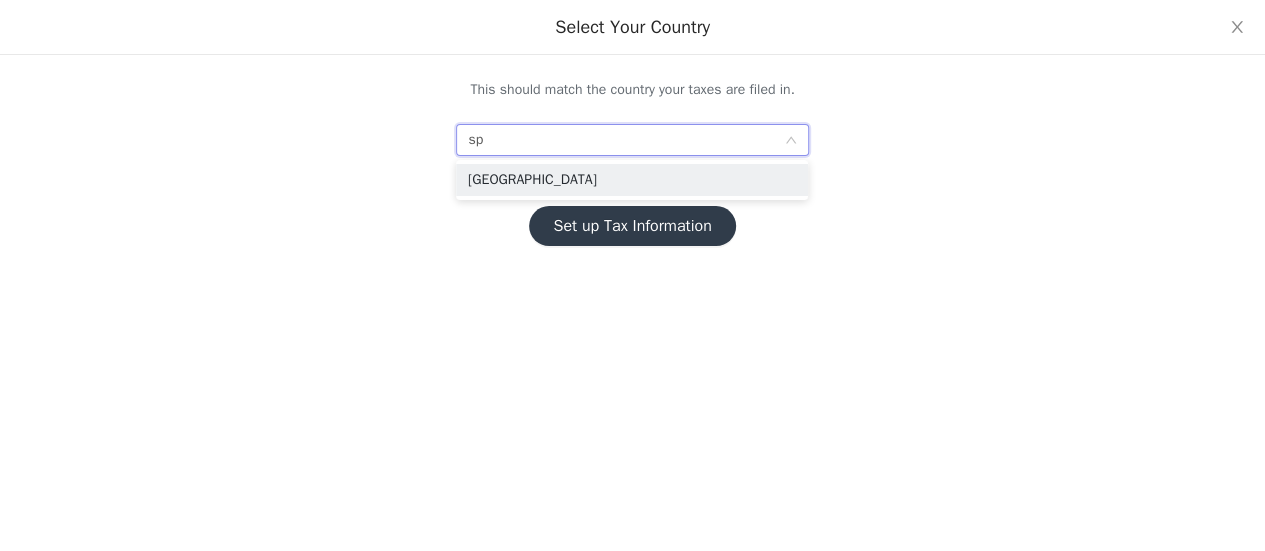 type on "spa" 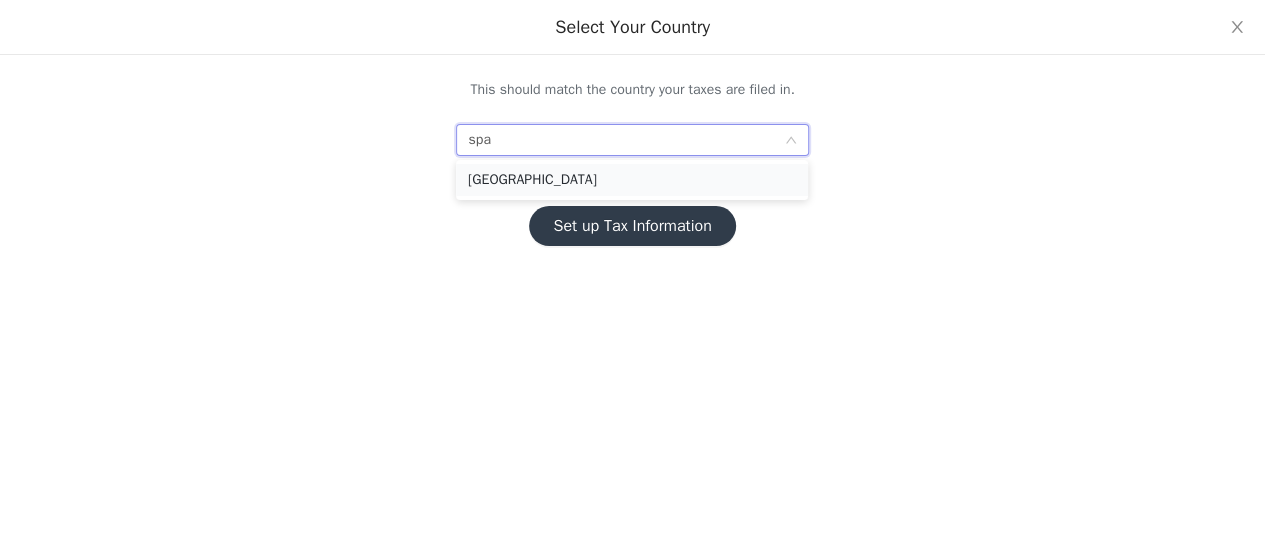click on "Spain" at bounding box center (632, 180) 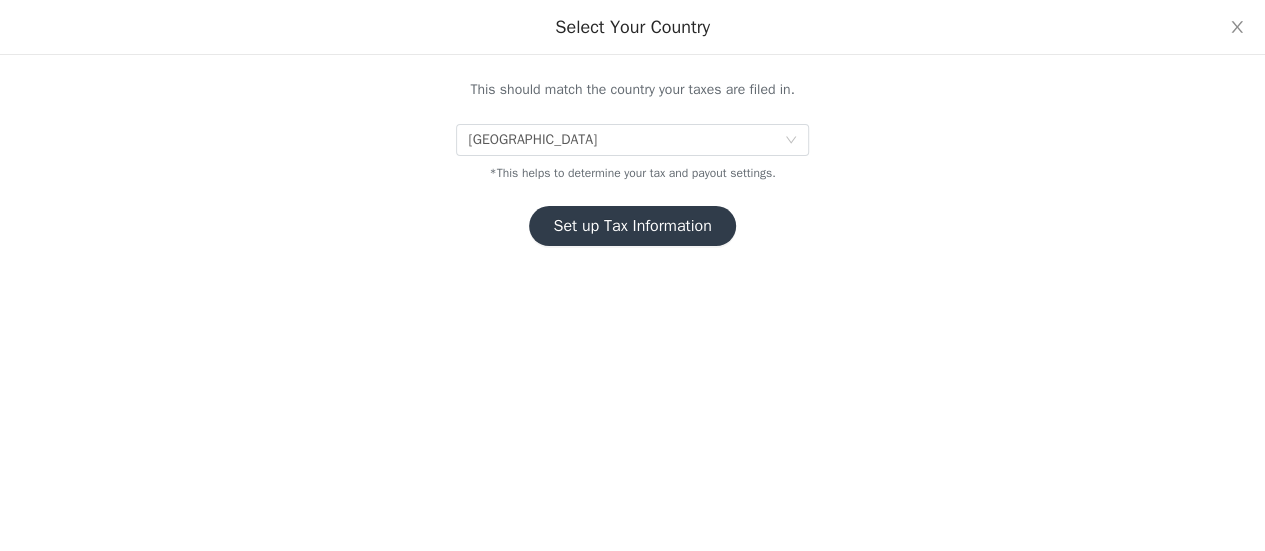 click on "Set up Tax Information" at bounding box center (632, 226) 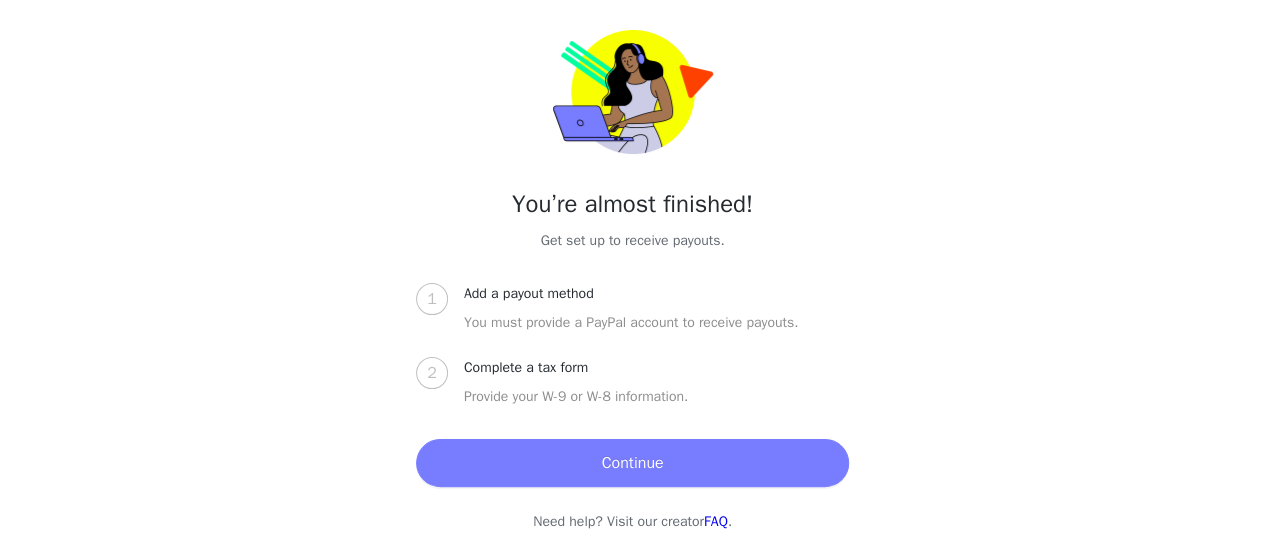 scroll, scrollTop: 35, scrollLeft: 0, axis: vertical 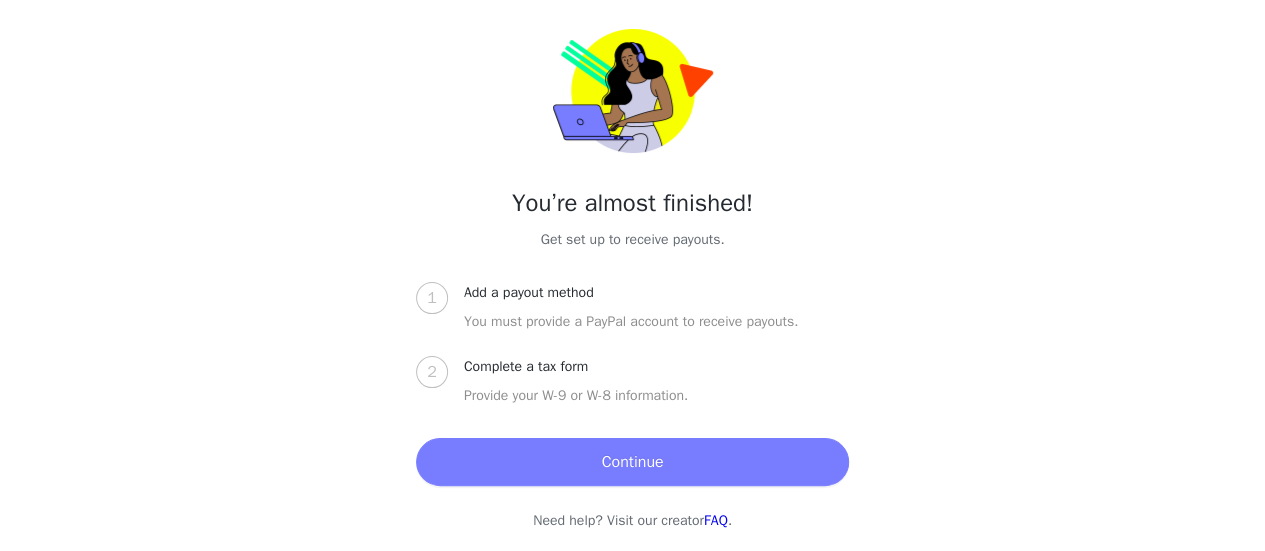 click on "Continue" at bounding box center (632, 462) 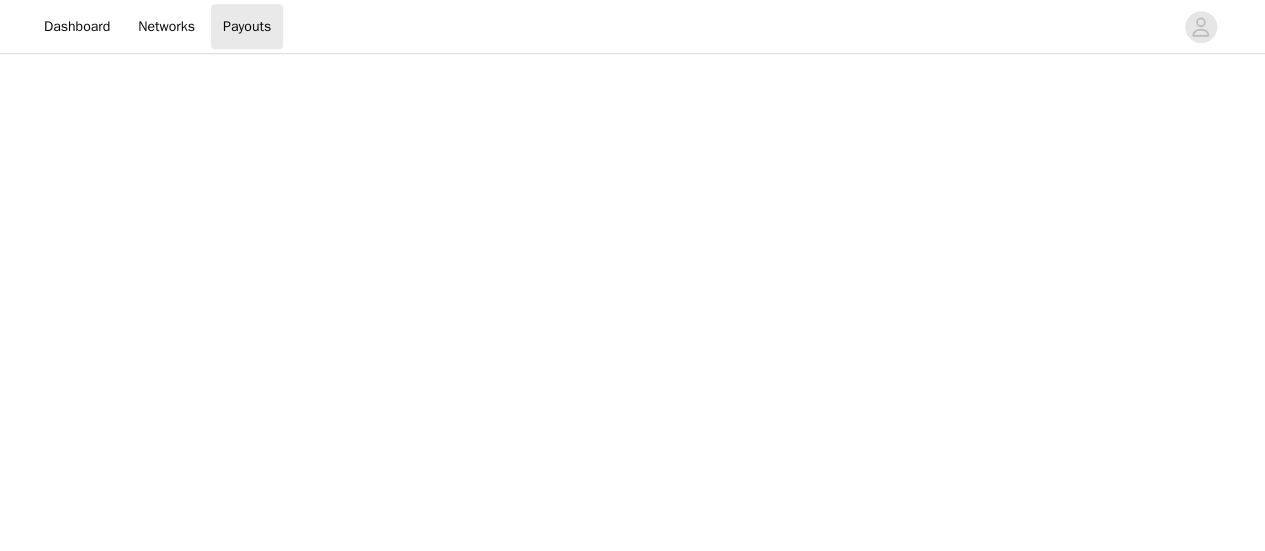 scroll, scrollTop: 495, scrollLeft: 0, axis: vertical 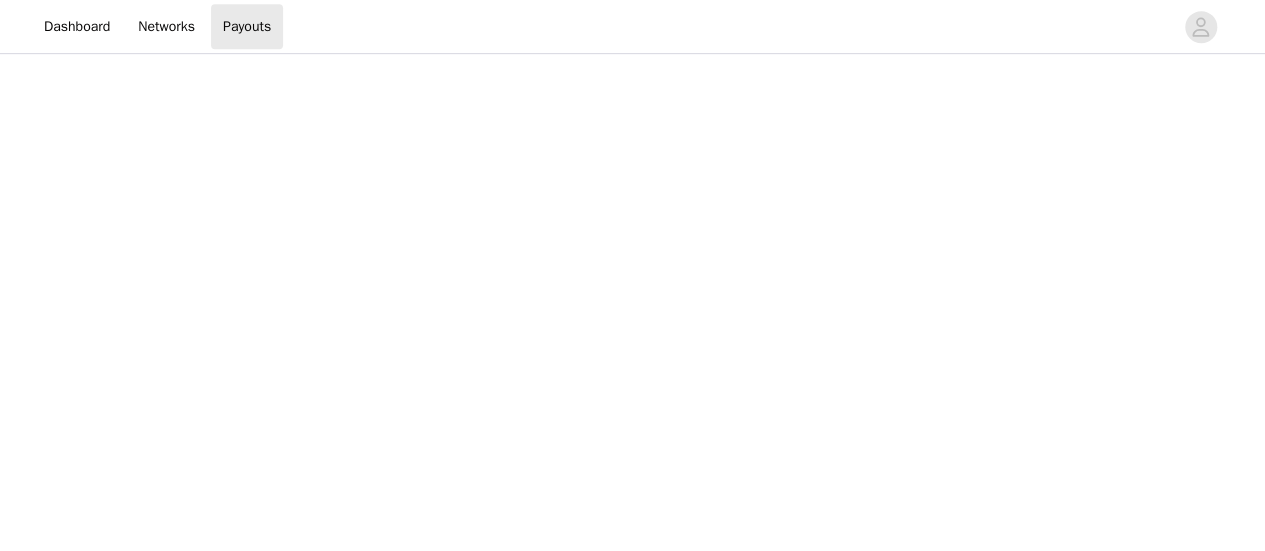 click on "Payouts   View your payment related transactions.             Payout Activity   View and track your payments and conversions   Filter   Export     Payments Conversions   Total     $0.00    You do not have any payouts yet.   0                         Help    |    Privacy    |    Terms" at bounding box center (632, 365) 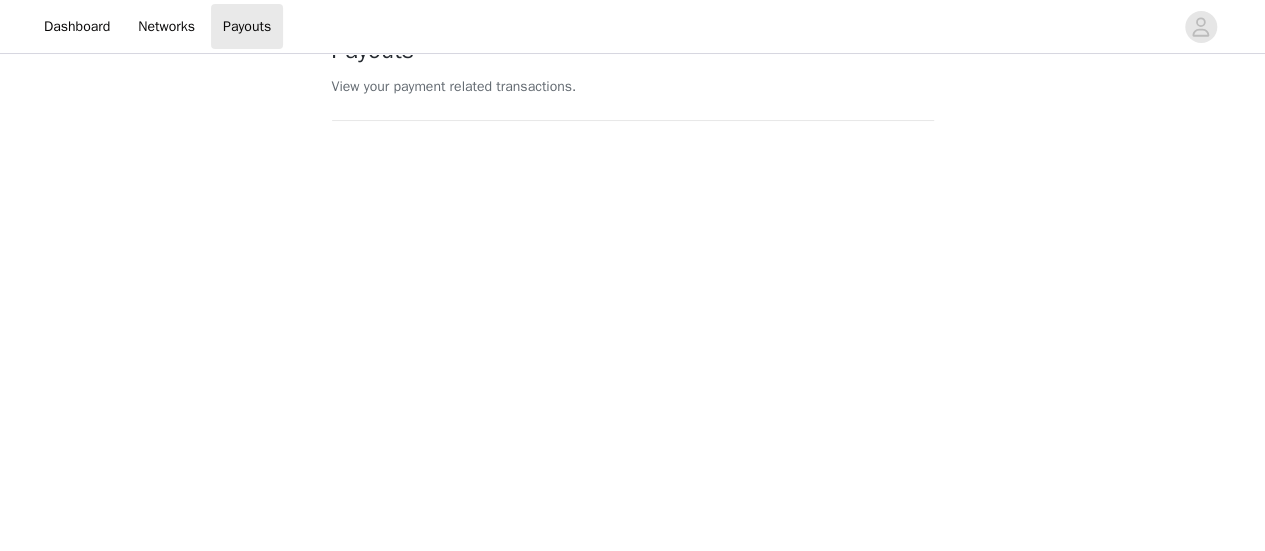 scroll, scrollTop: 43, scrollLeft: 0, axis: vertical 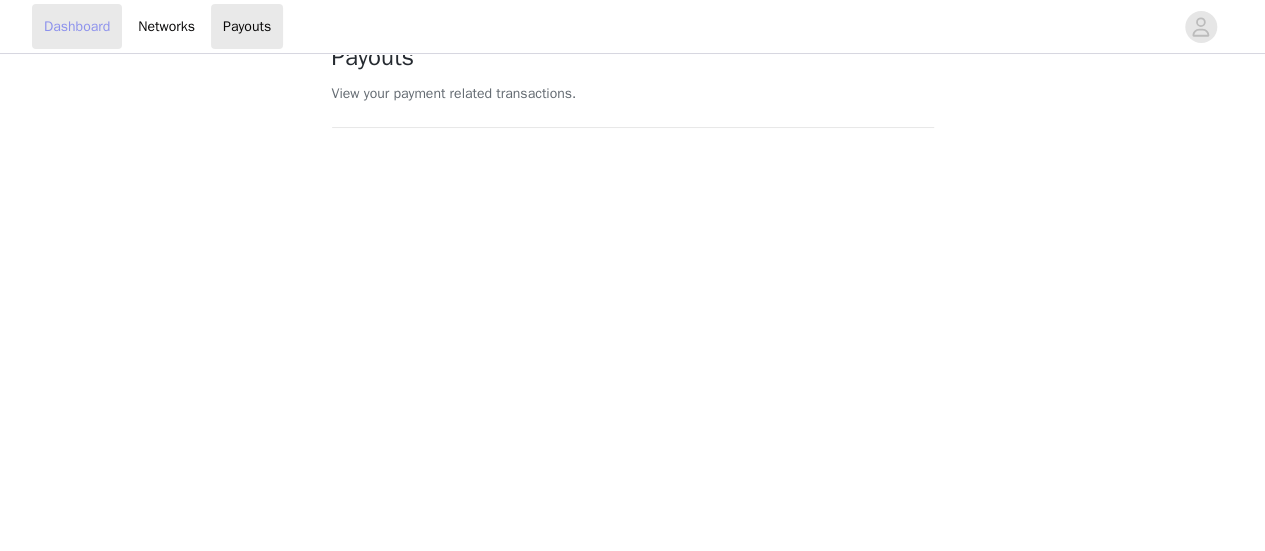 click on "Dashboard" at bounding box center [77, 26] 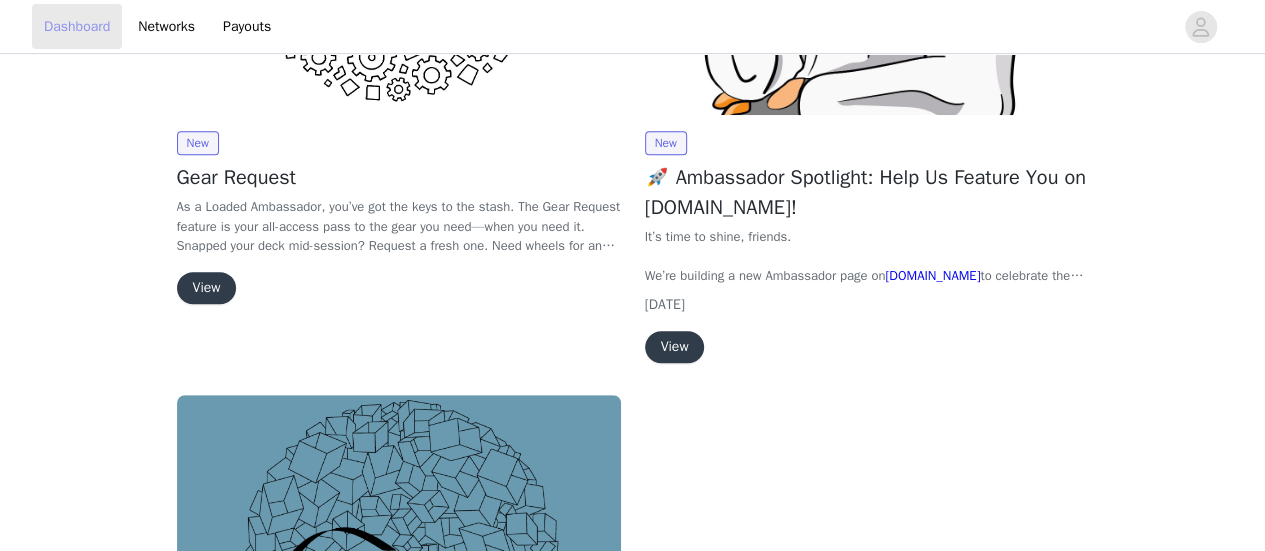 scroll, scrollTop: 407, scrollLeft: 0, axis: vertical 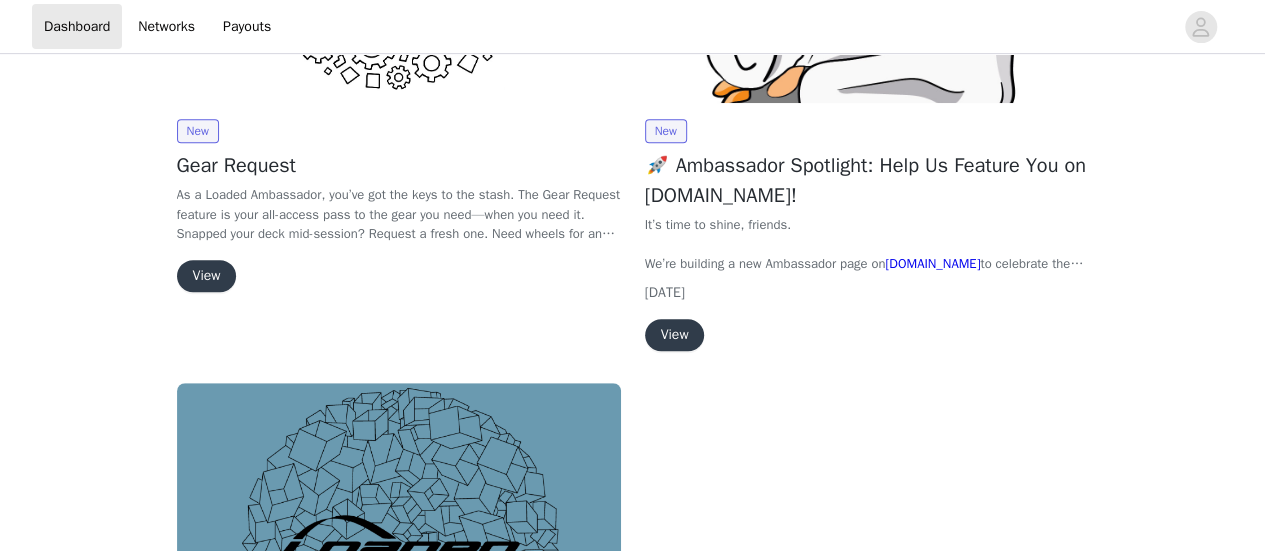 click on "View" at bounding box center (675, 335) 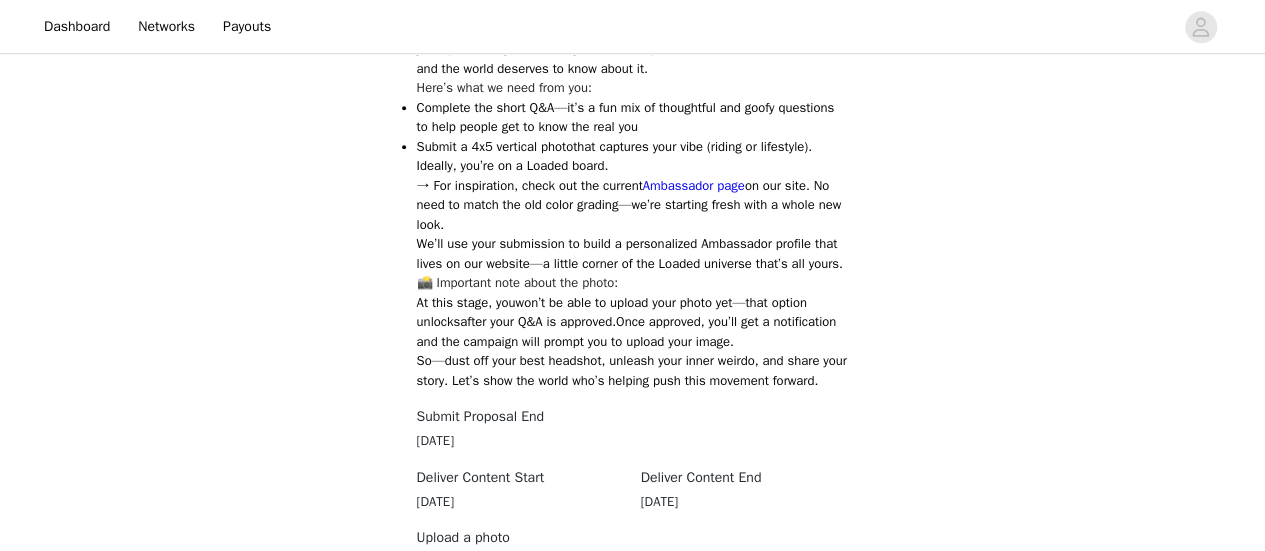 scroll, scrollTop: 768, scrollLeft: 0, axis: vertical 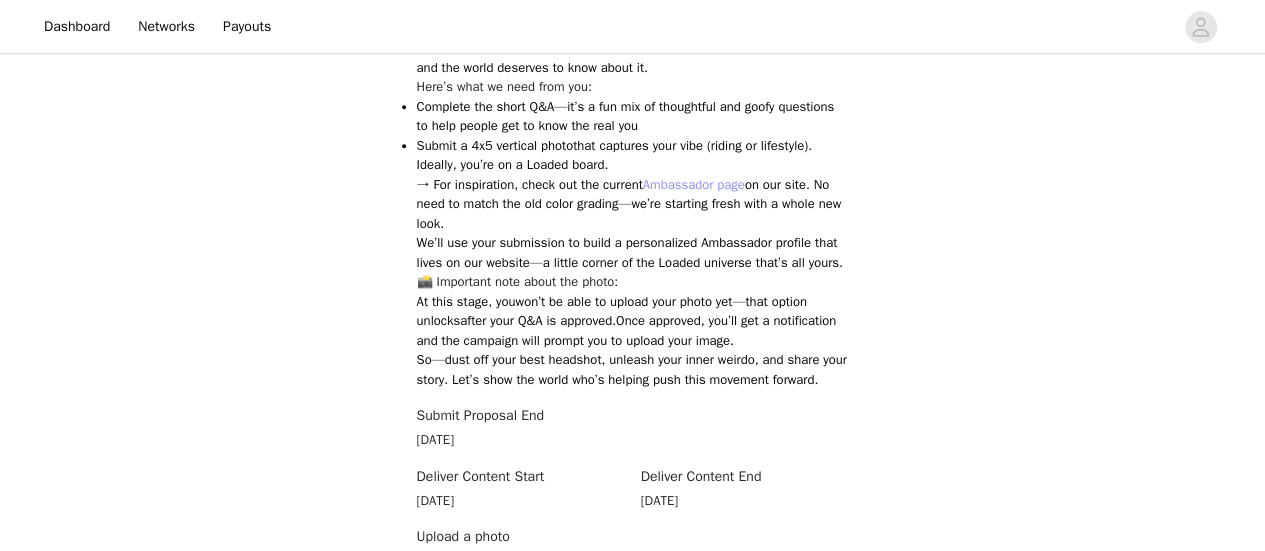 click on "Ambassador page" at bounding box center (694, 184) 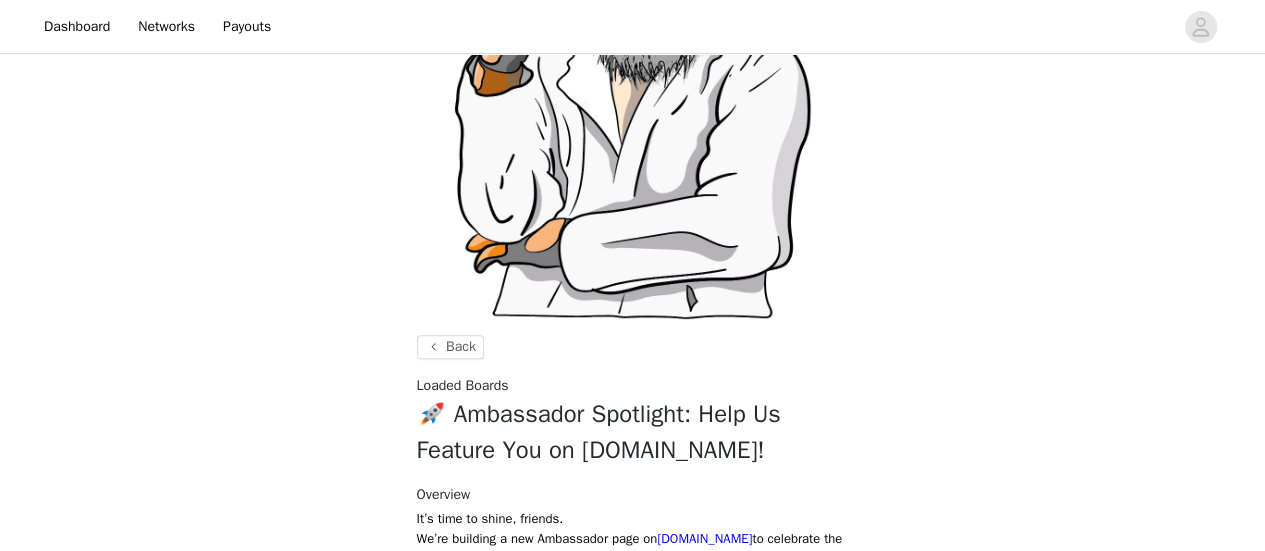 scroll, scrollTop: 0, scrollLeft: 0, axis: both 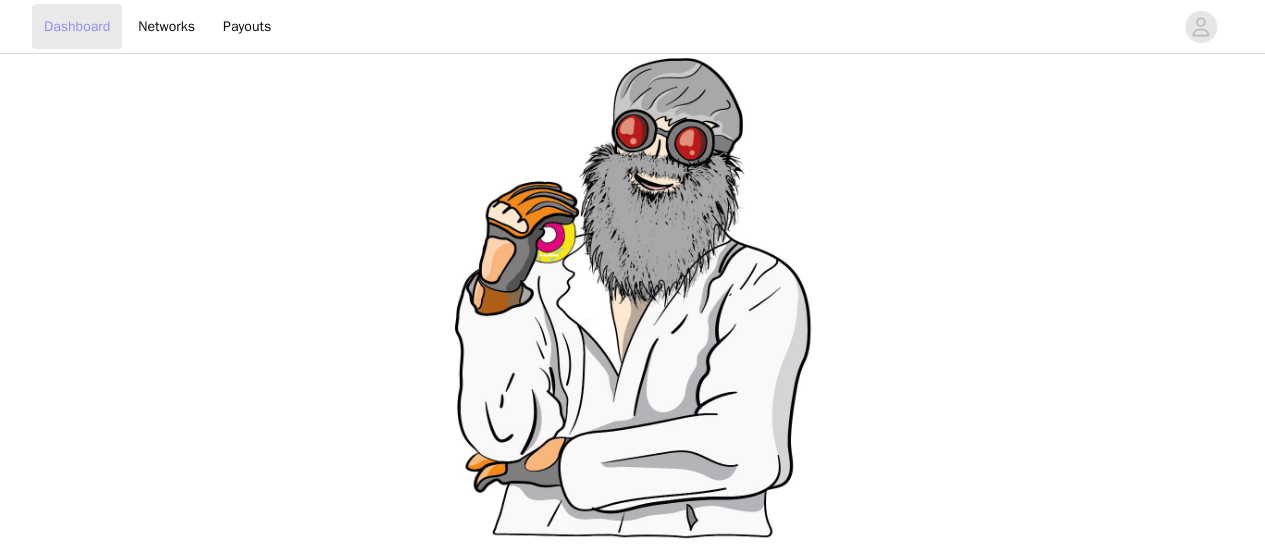 click on "Dashboard" at bounding box center [77, 26] 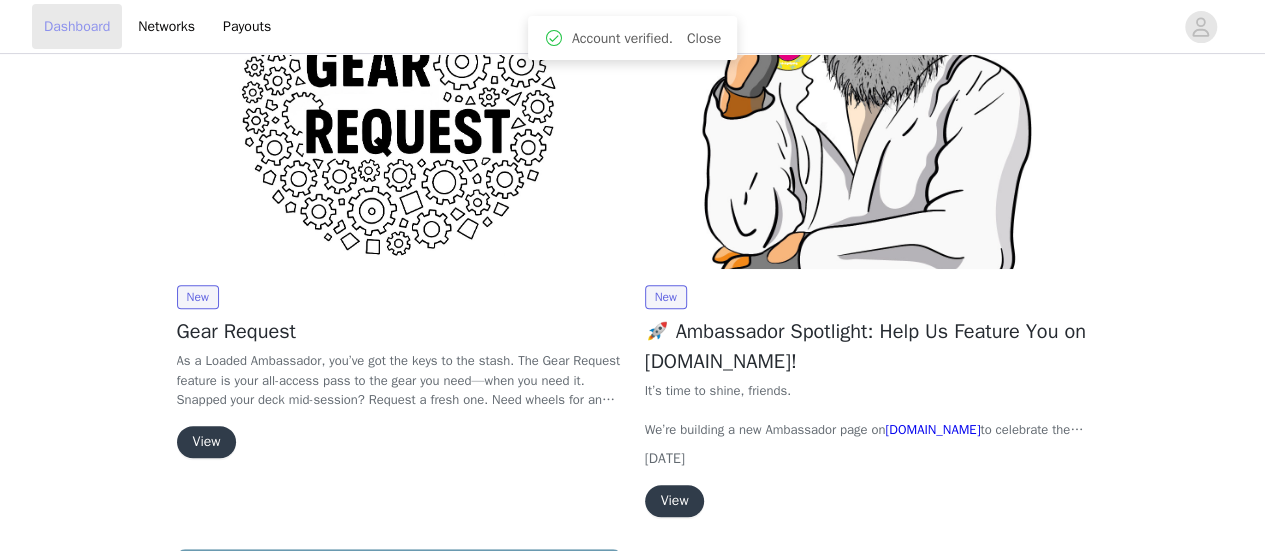 scroll, scrollTop: 240, scrollLeft: 0, axis: vertical 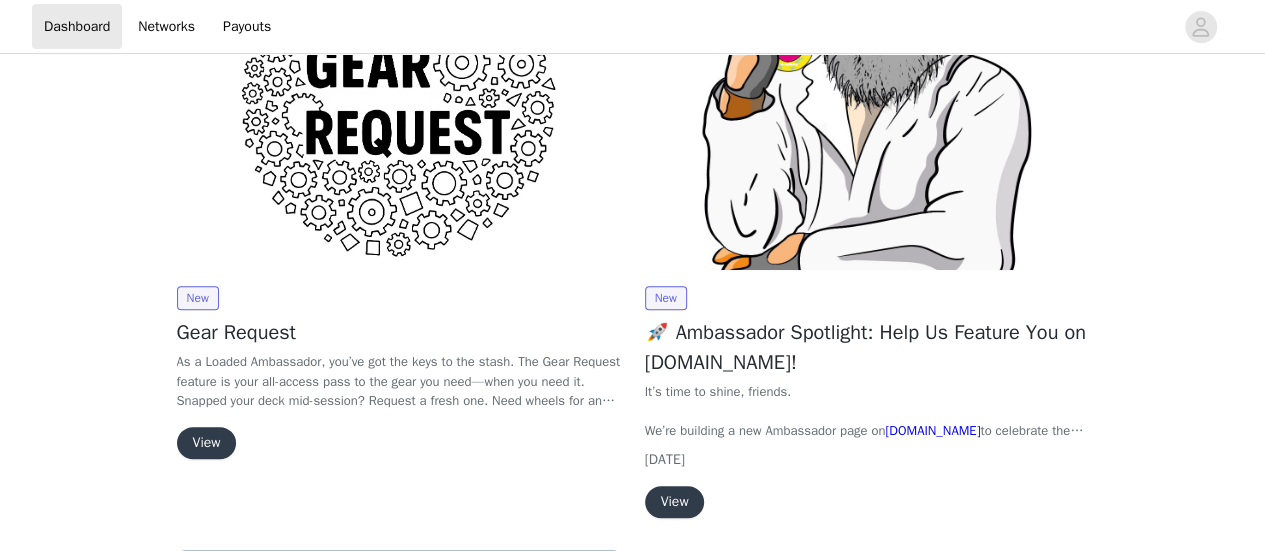 click on "View" at bounding box center (207, 443) 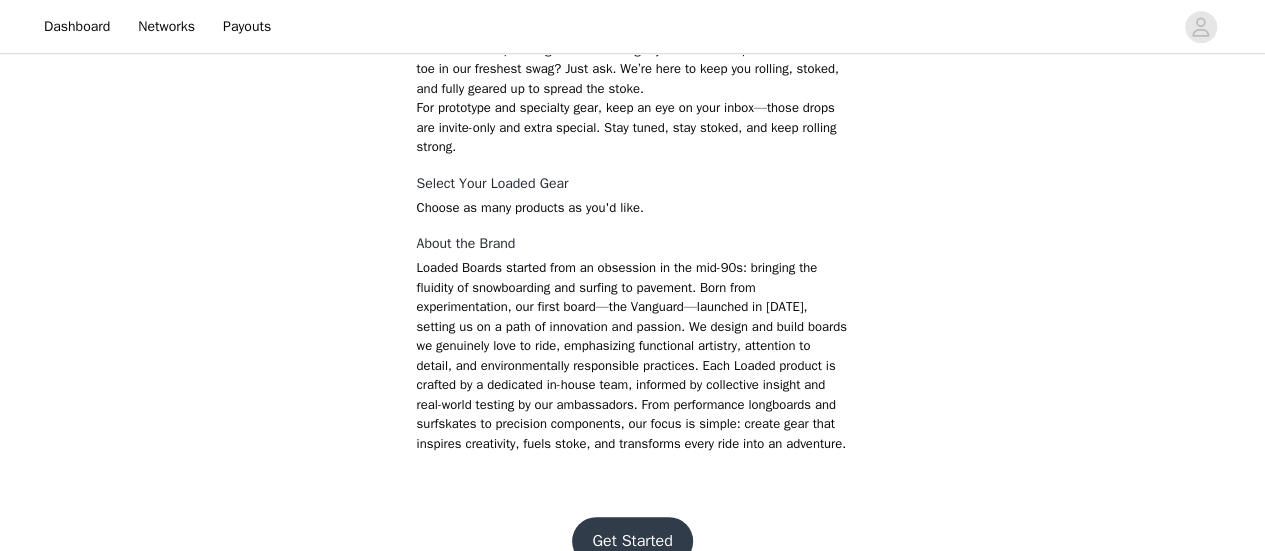 scroll, scrollTop: 628, scrollLeft: 0, axis: vertical 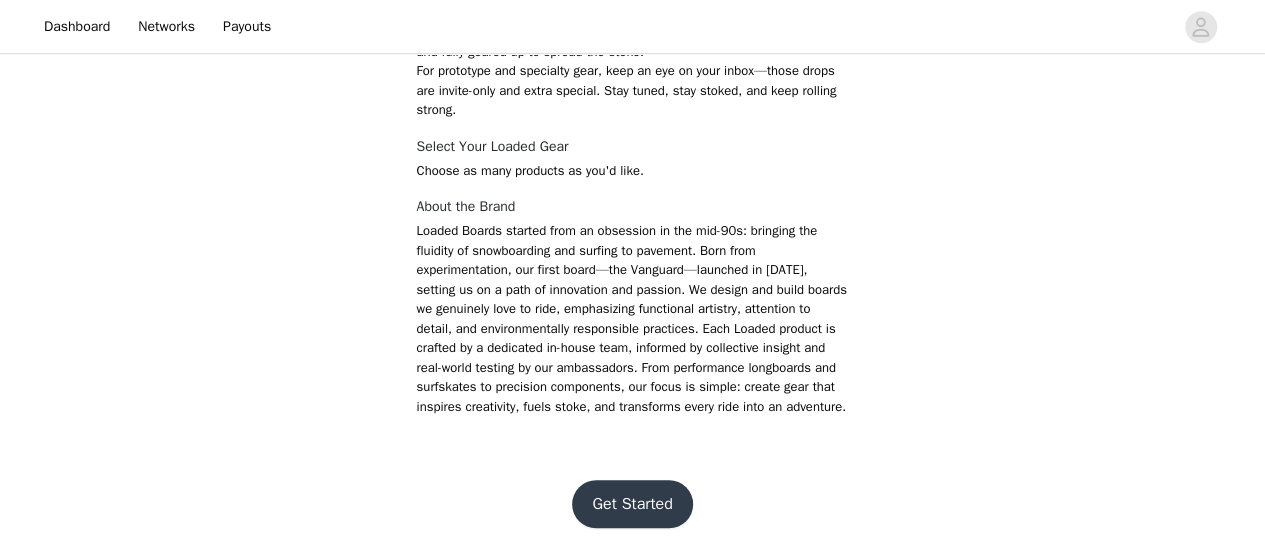 click on "Get Started" at bounding box center [632, 504] 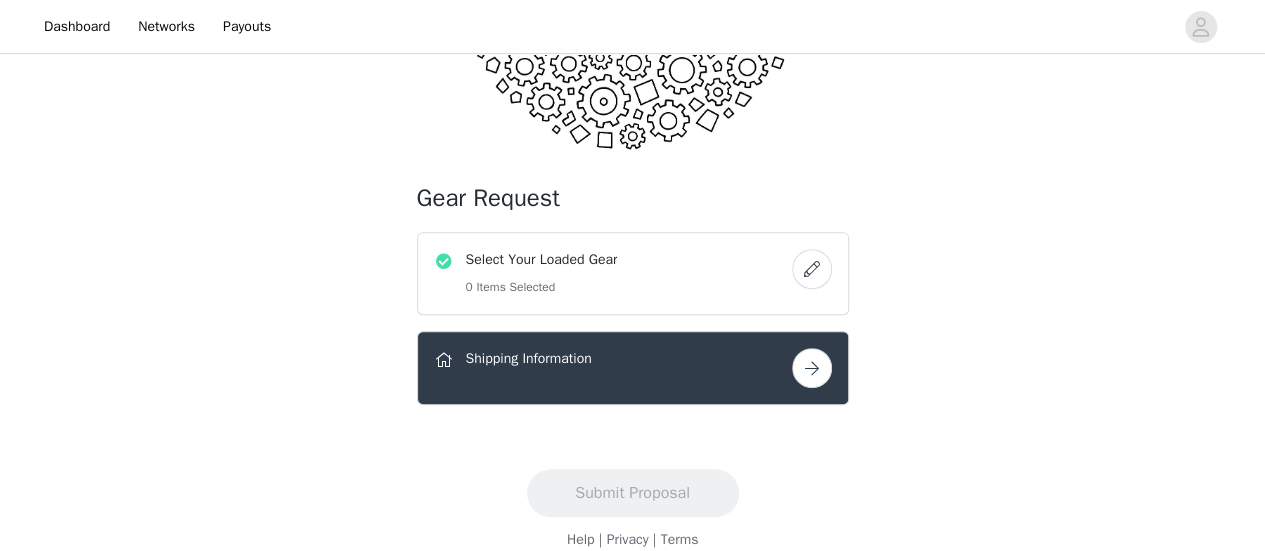 scroll, scrollTop: 275, scrollLeft: 0, axis: vertical 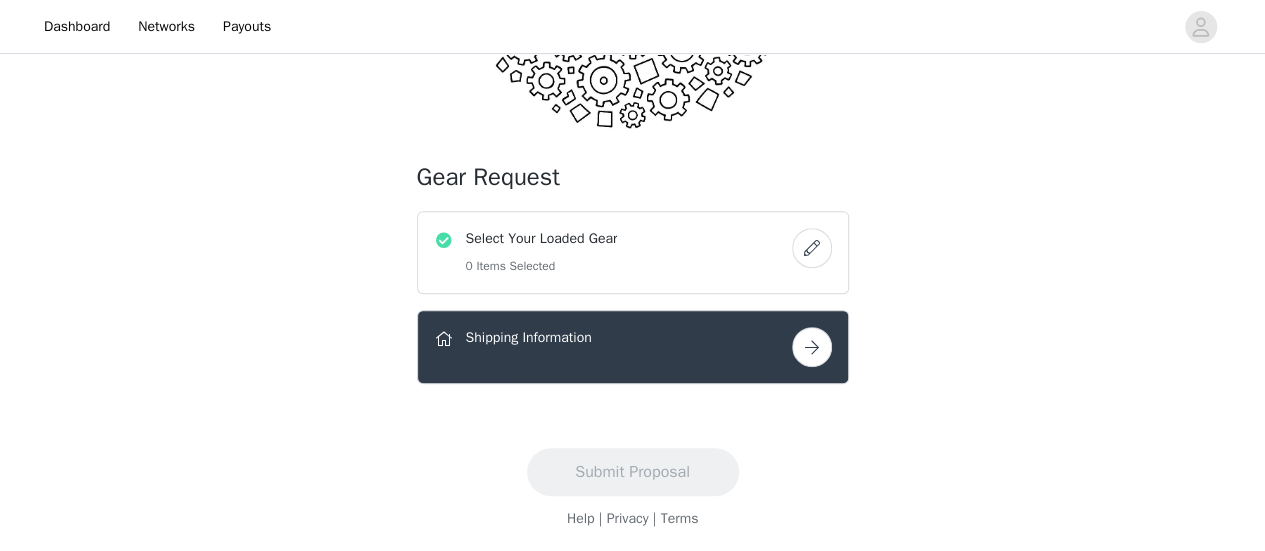 click at bounding box center (812, 248) 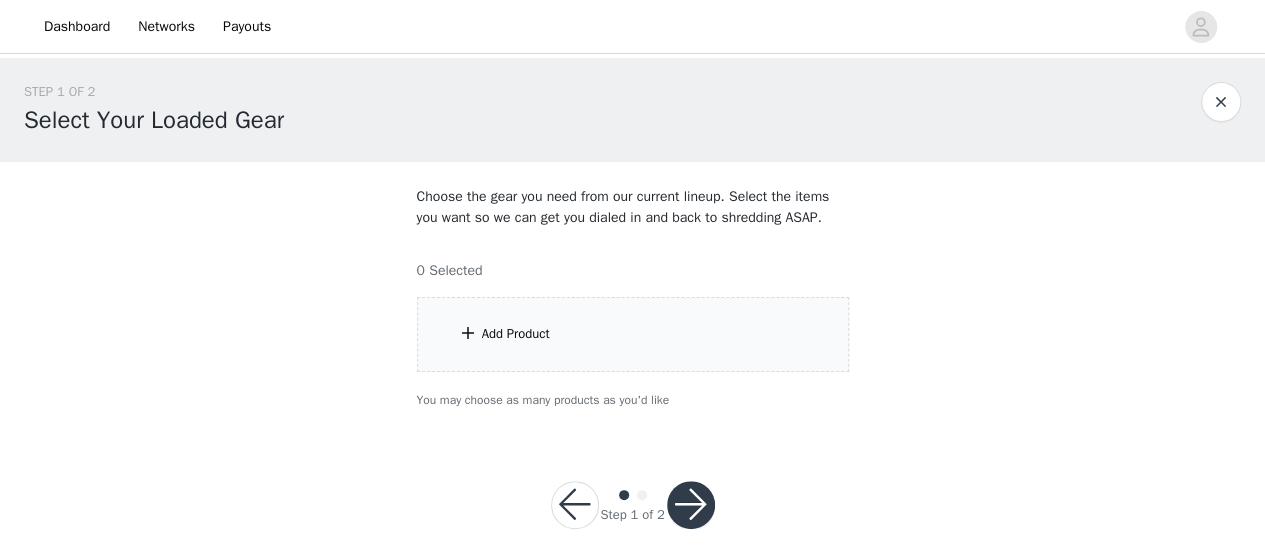 click on "Add Product" at bounding box center (633, 334) 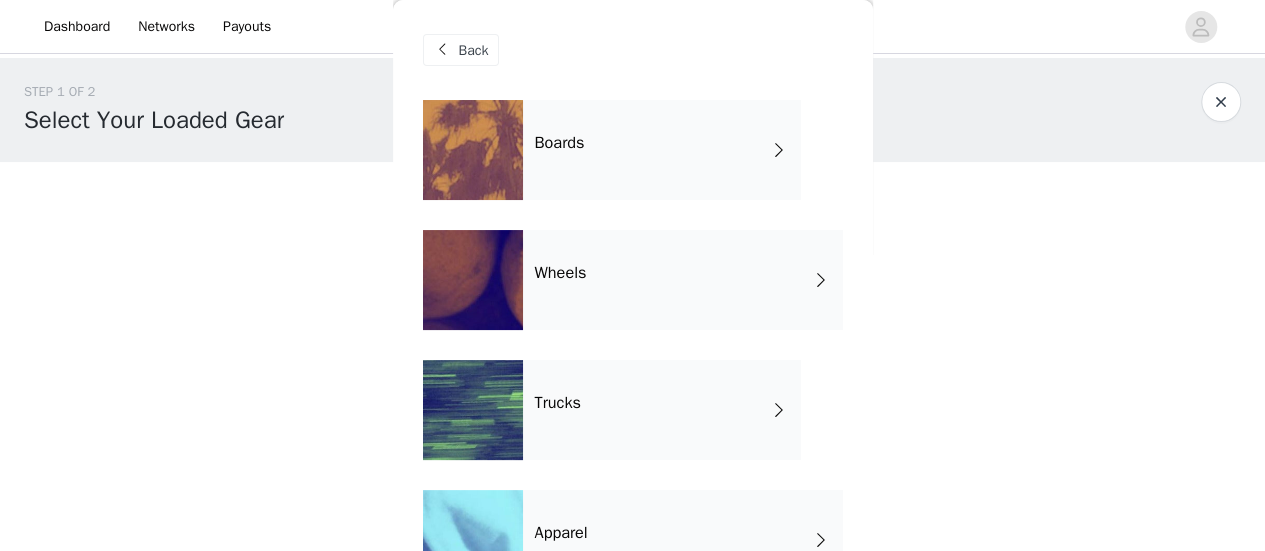 click on "Boards" at bounding box center (662, 150) 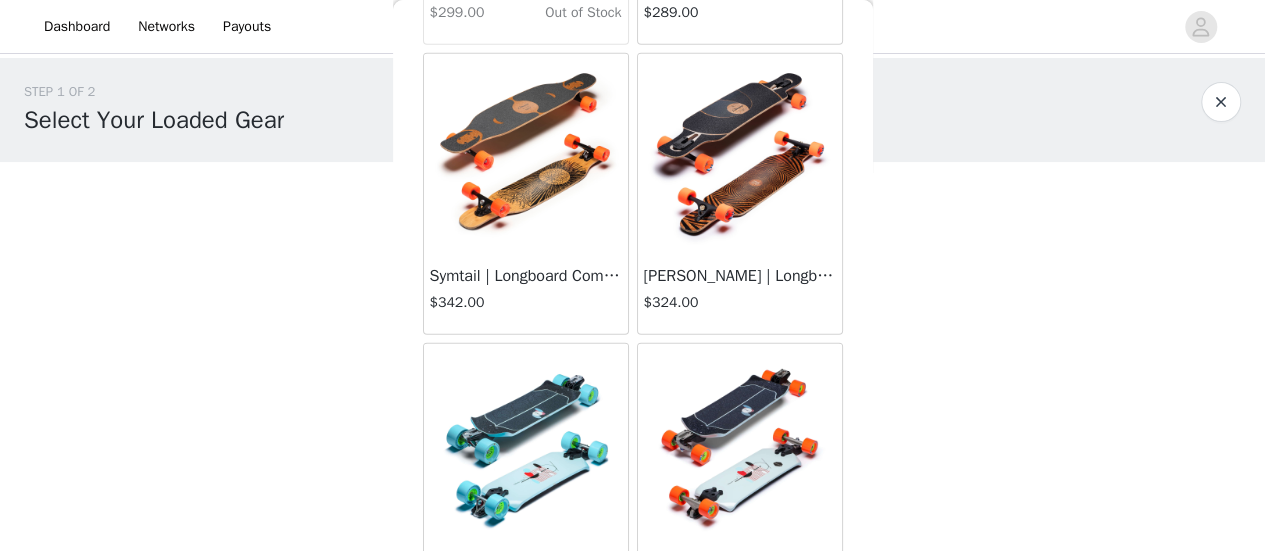 scroll, scrollTop: 2502, scrollLeft: 0, axis: vertical 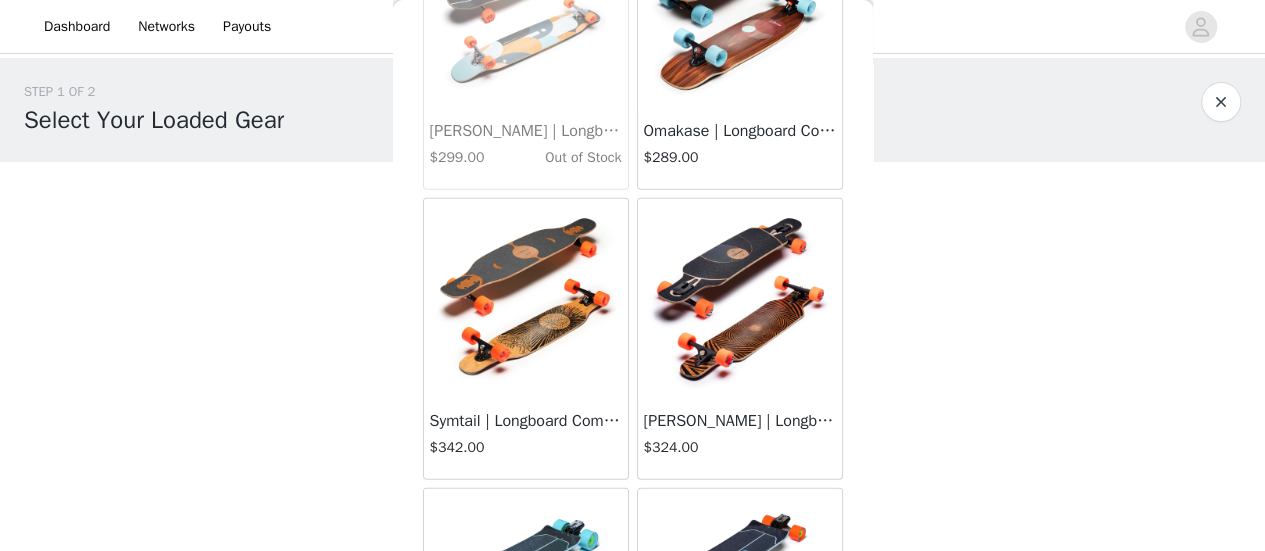 click at bounding box center (1221, 102) 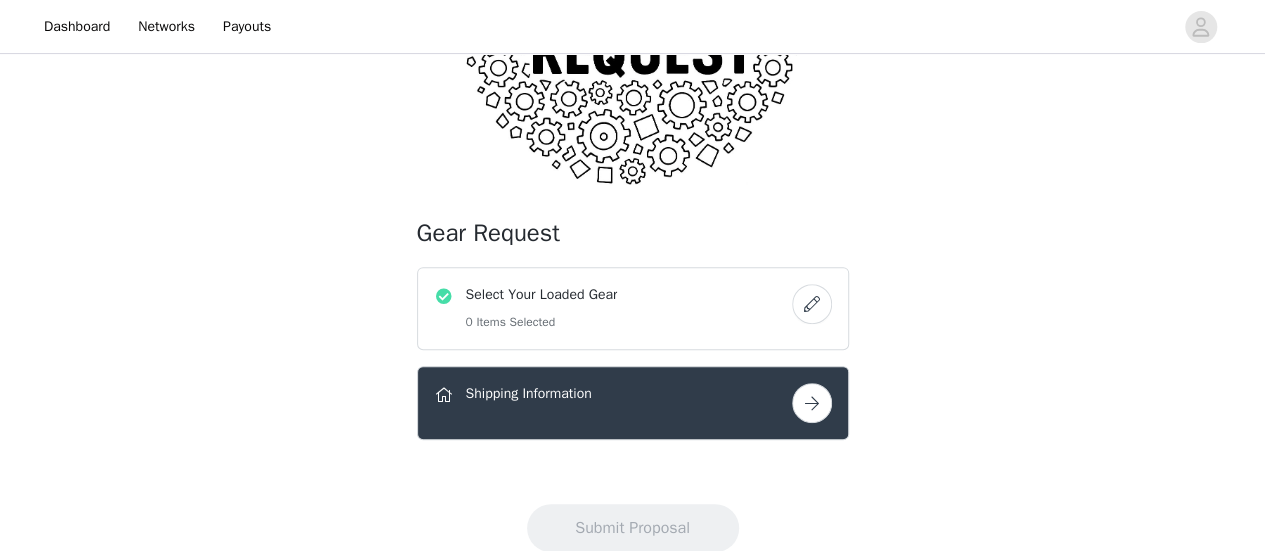 scroll, scrollTop: 220, scrollLeft: 0, axis: vertical 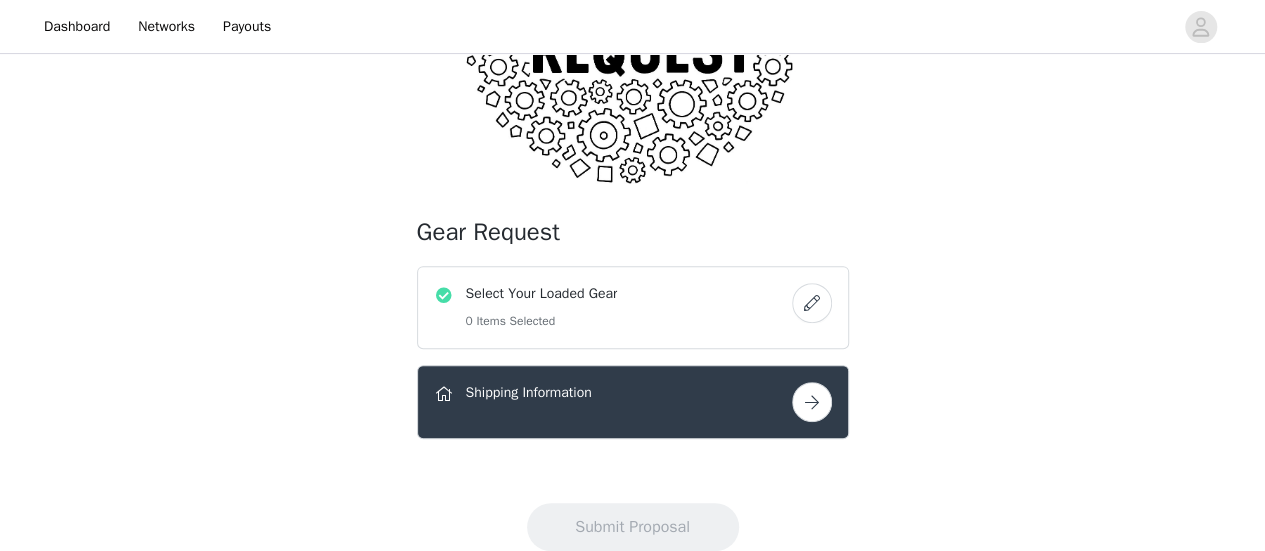 click at bounding box center (812, 303) 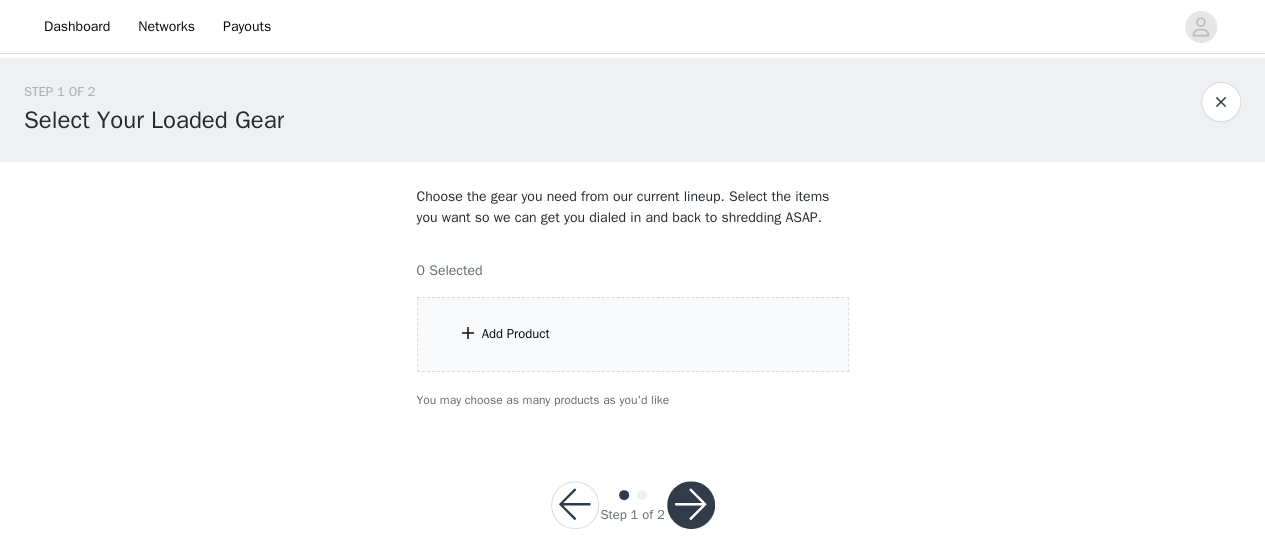 scroll, scrollTop: 25, scrollLeft: 0, axis: vertical 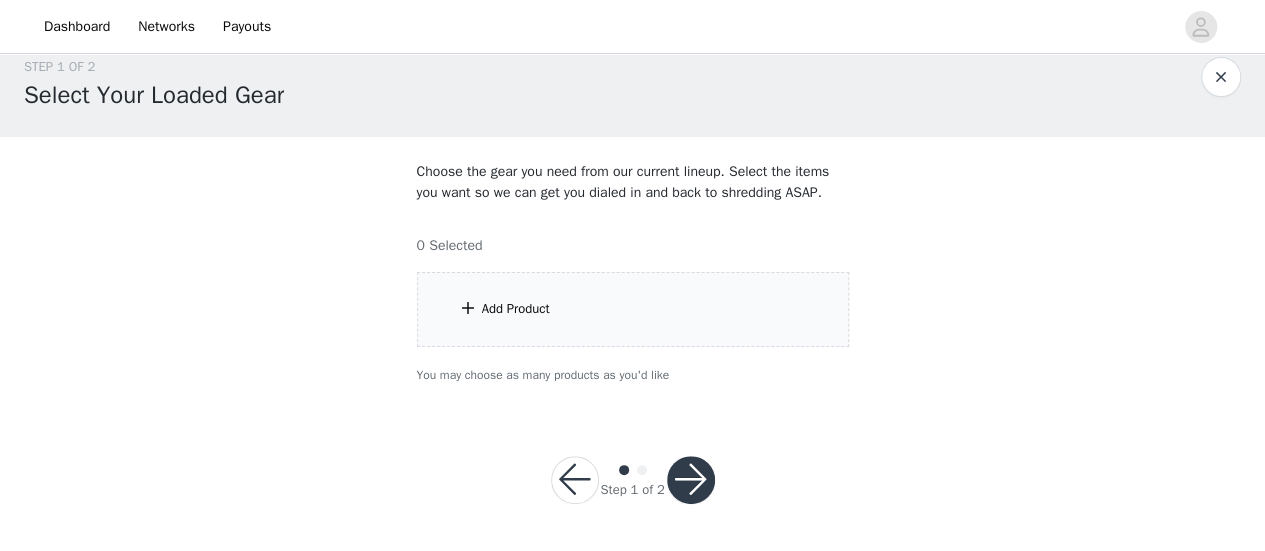 click on "Add Product" at bounding box center [633, 309] 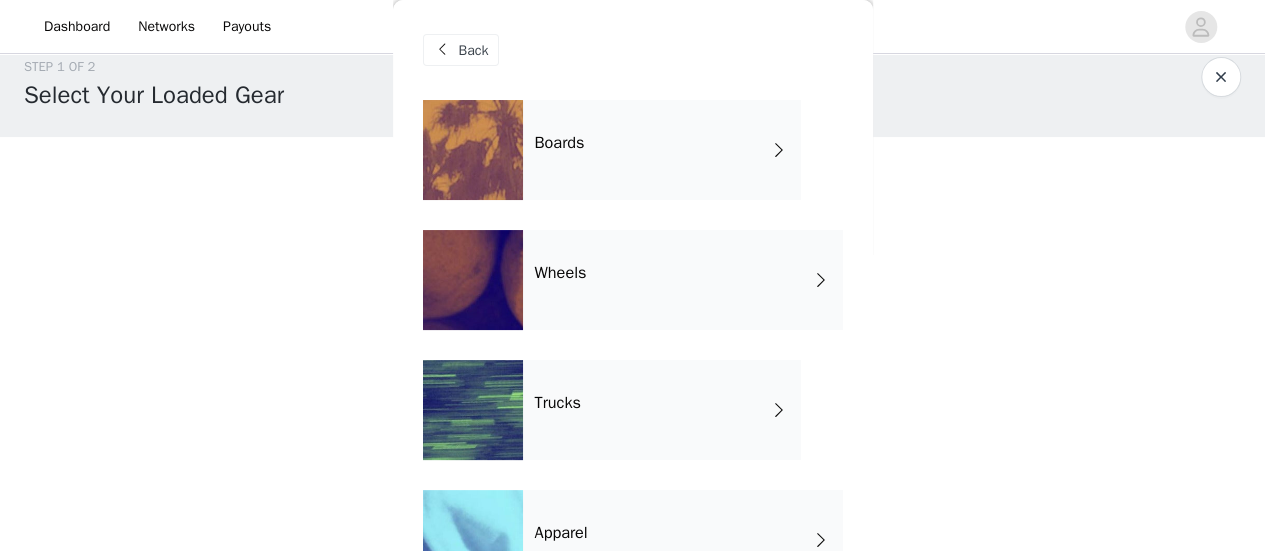 click on "Trucks" at bounding box center [662, 410] 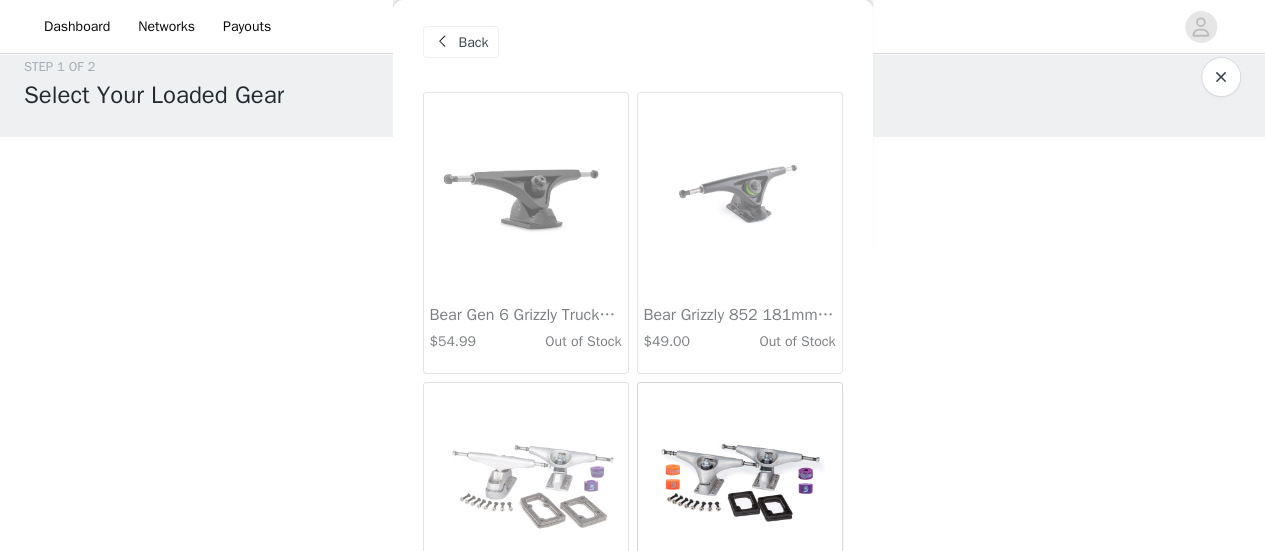 scroll, scrollTop: 0, scrollLeft: 0, axis: both 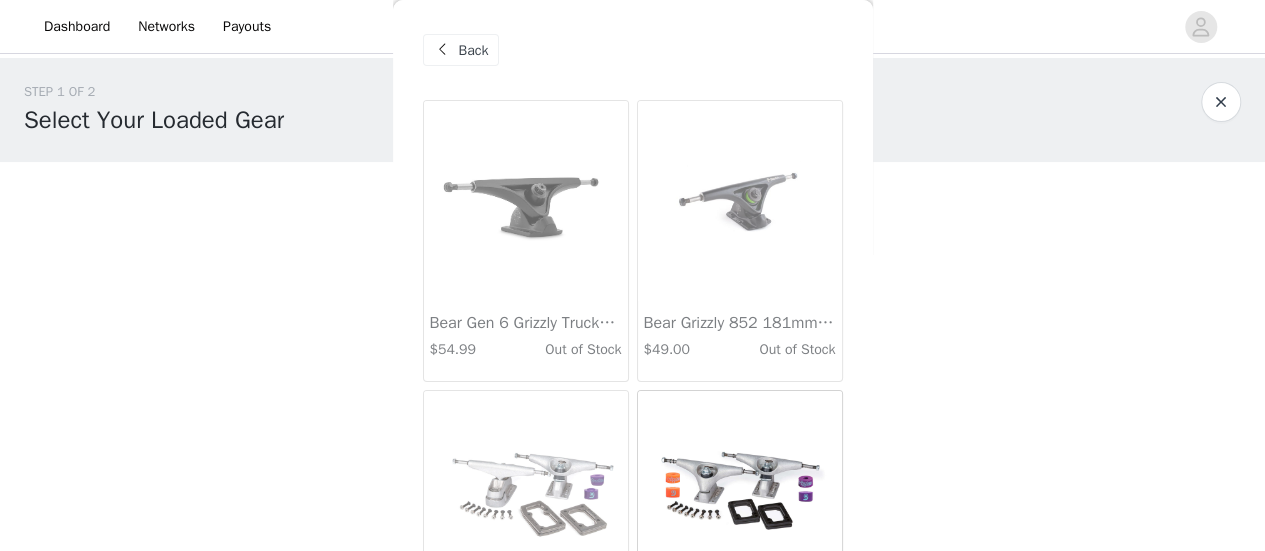 click at bounding box center [1221, 102] 